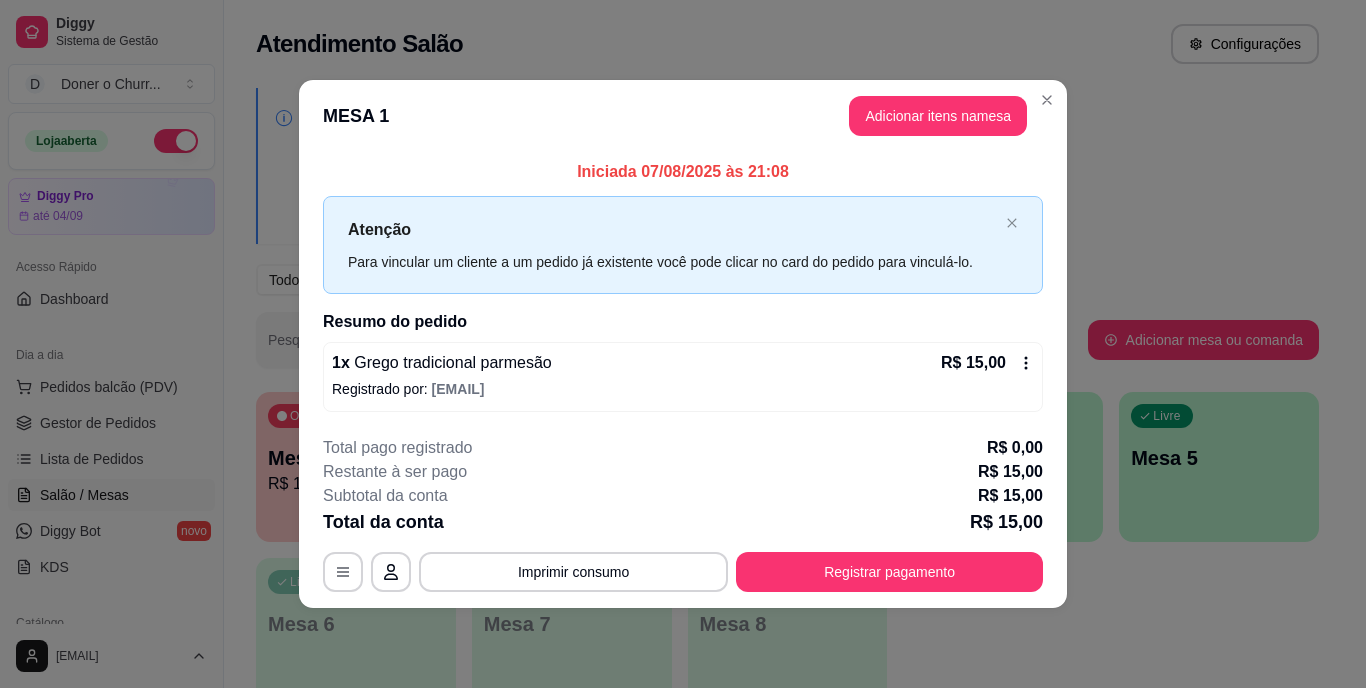 scroll, scrollTop: 0, scrollLeft: 0, axis: both 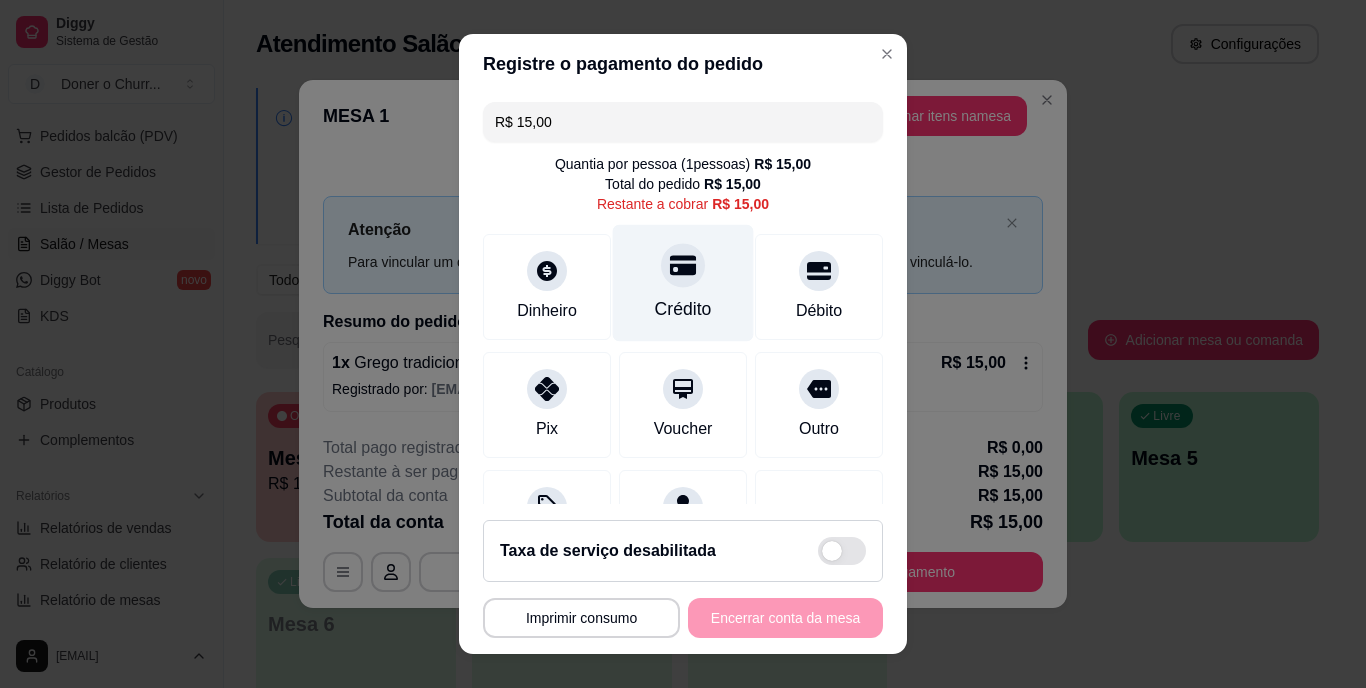 click on "Crédito" at bounding box center (683, 283) 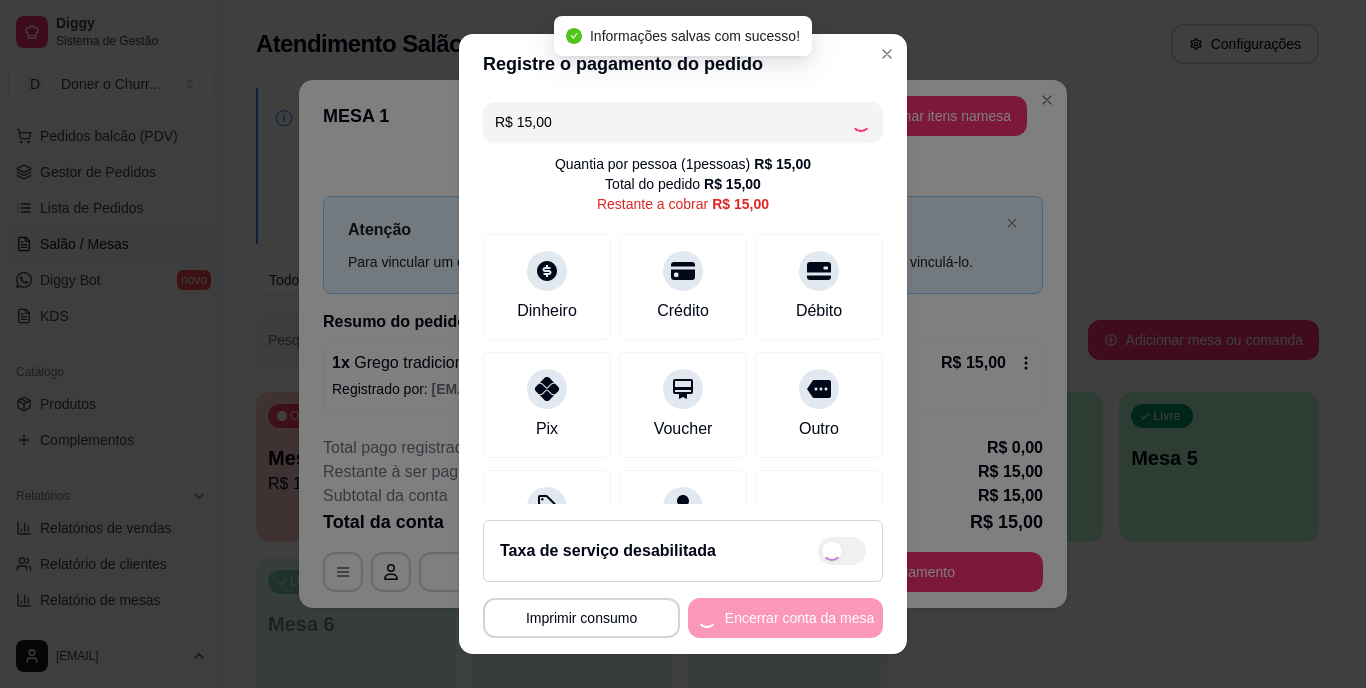 type on "R$ 0,00" 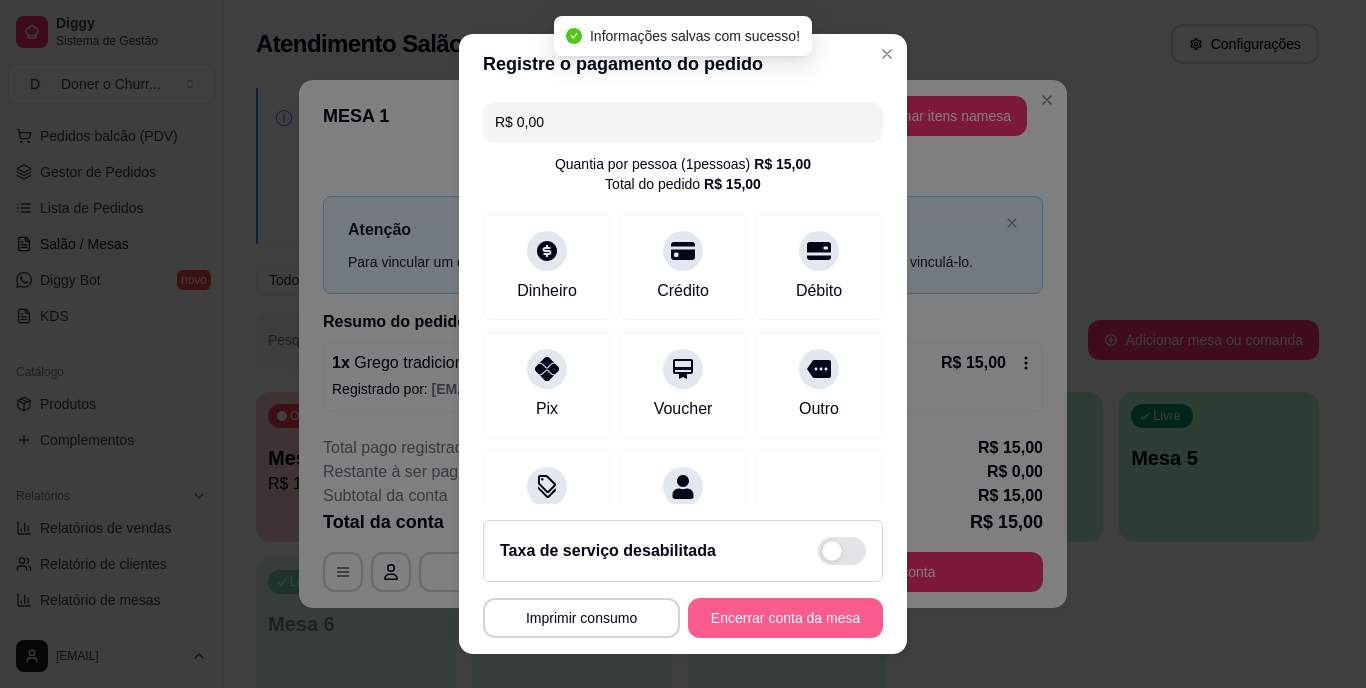 click on "Encerrar conta da mesa" at bounding box center (785, 618) 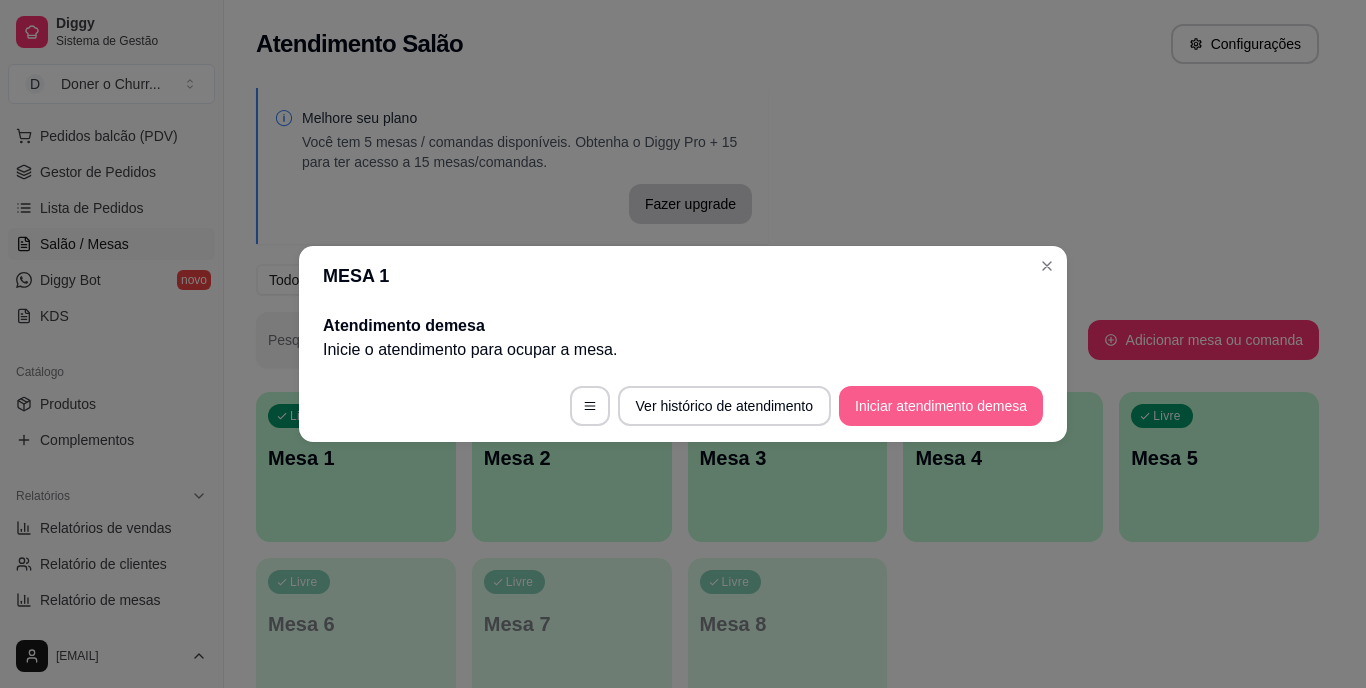 click on "Iniciar atendimento de  mesa" at bounding box center [941, 406] 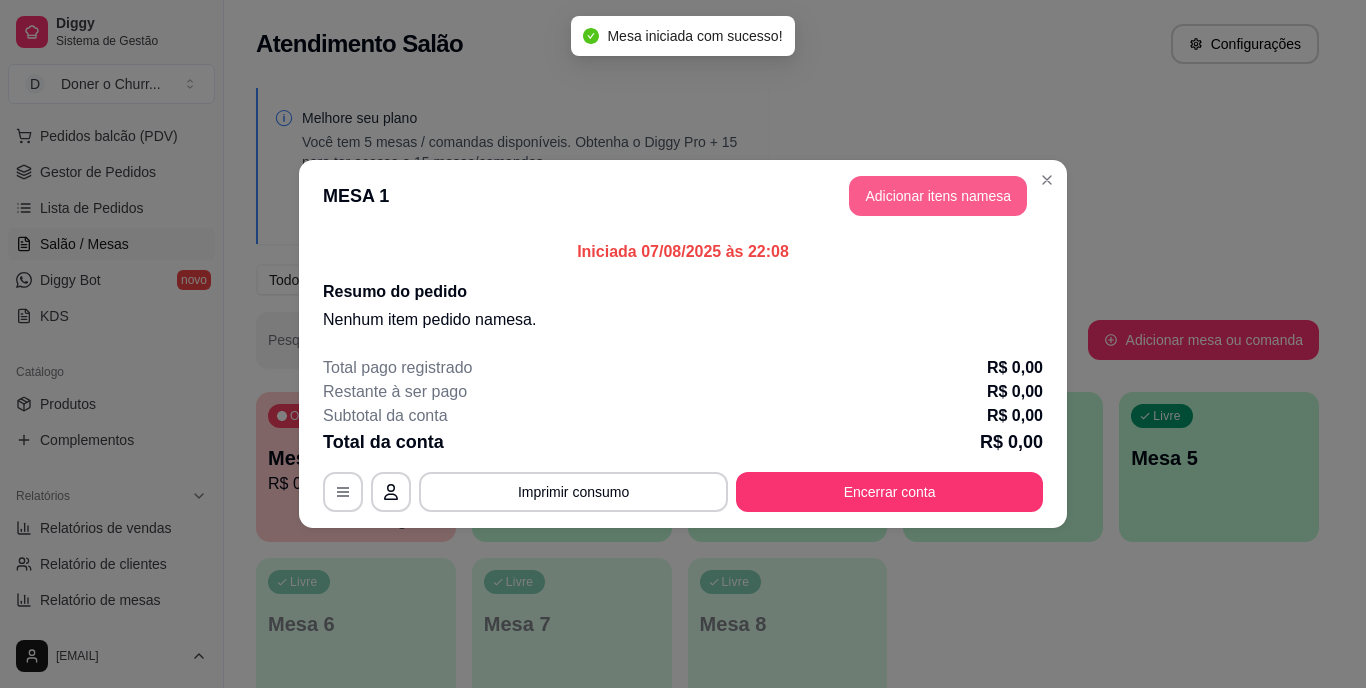 click on "Adicionar itens na  mesa" at bounding box center (938, 196) 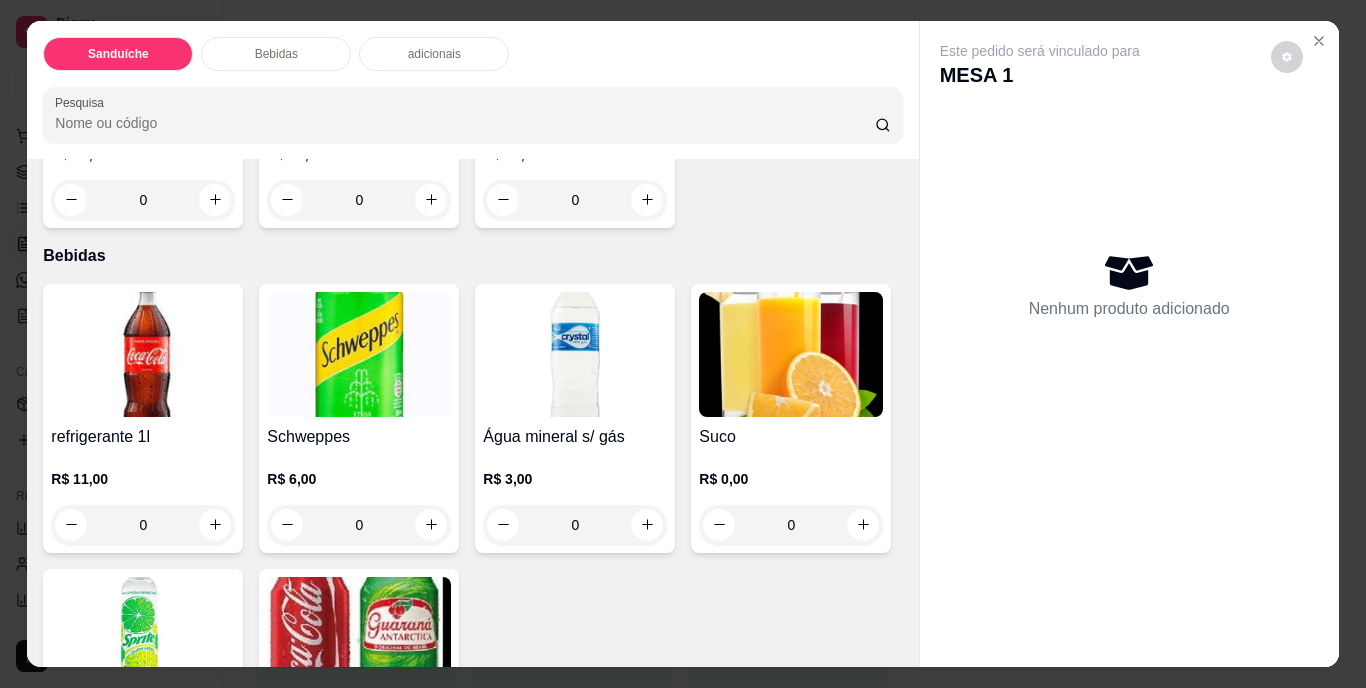scroll, scrollTop: 700, scrollLeft: 0, axis: vertical 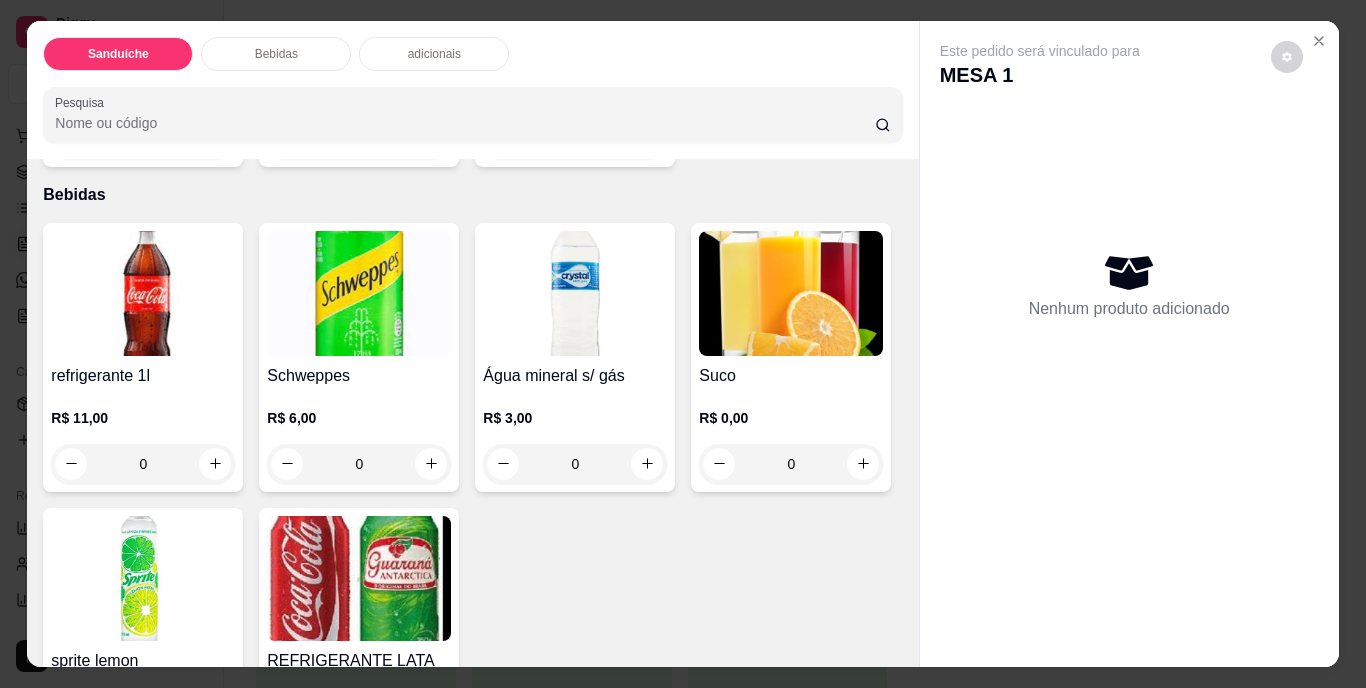 click 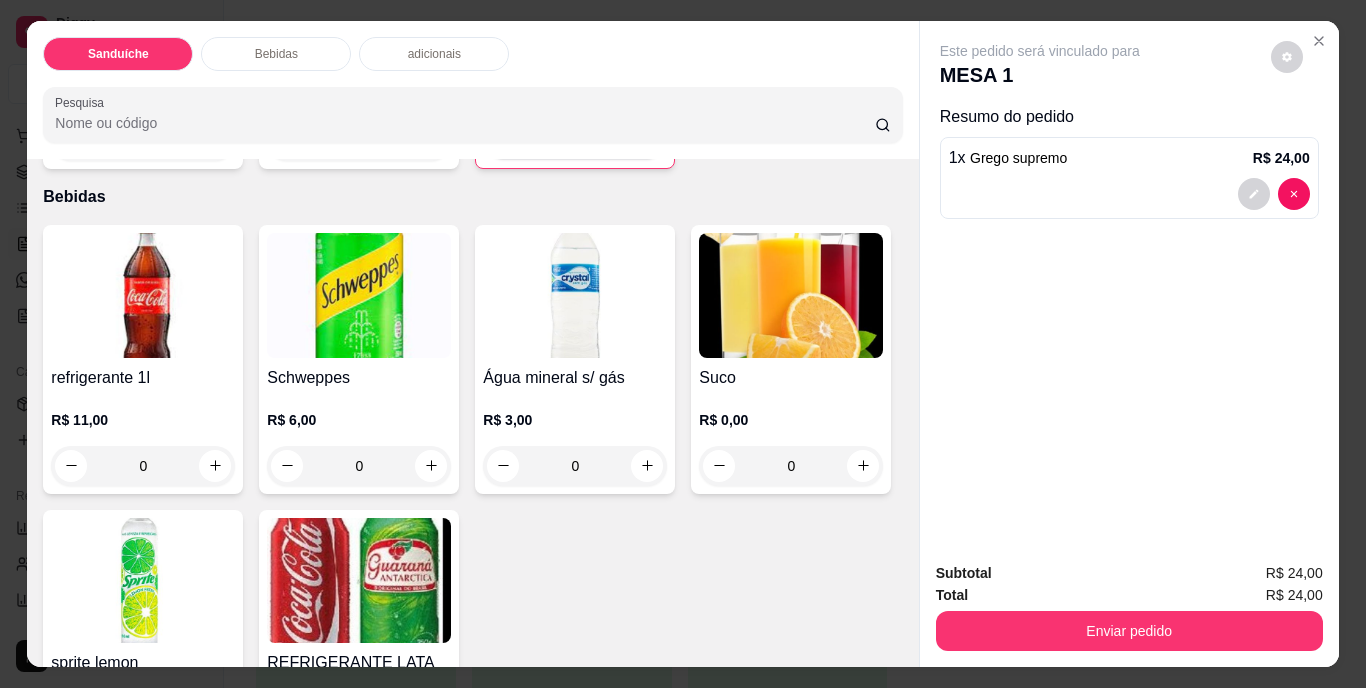 click 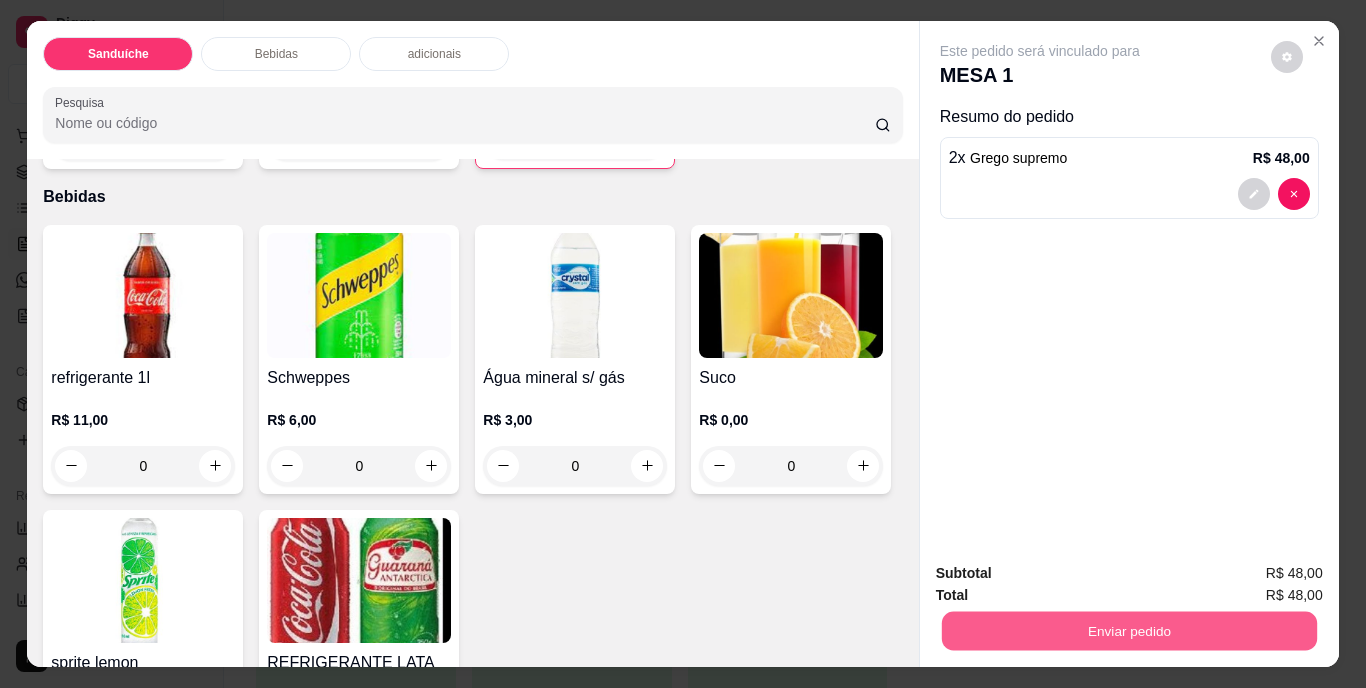 click on "Enviar pedido" at bounding box center [1128, 631] 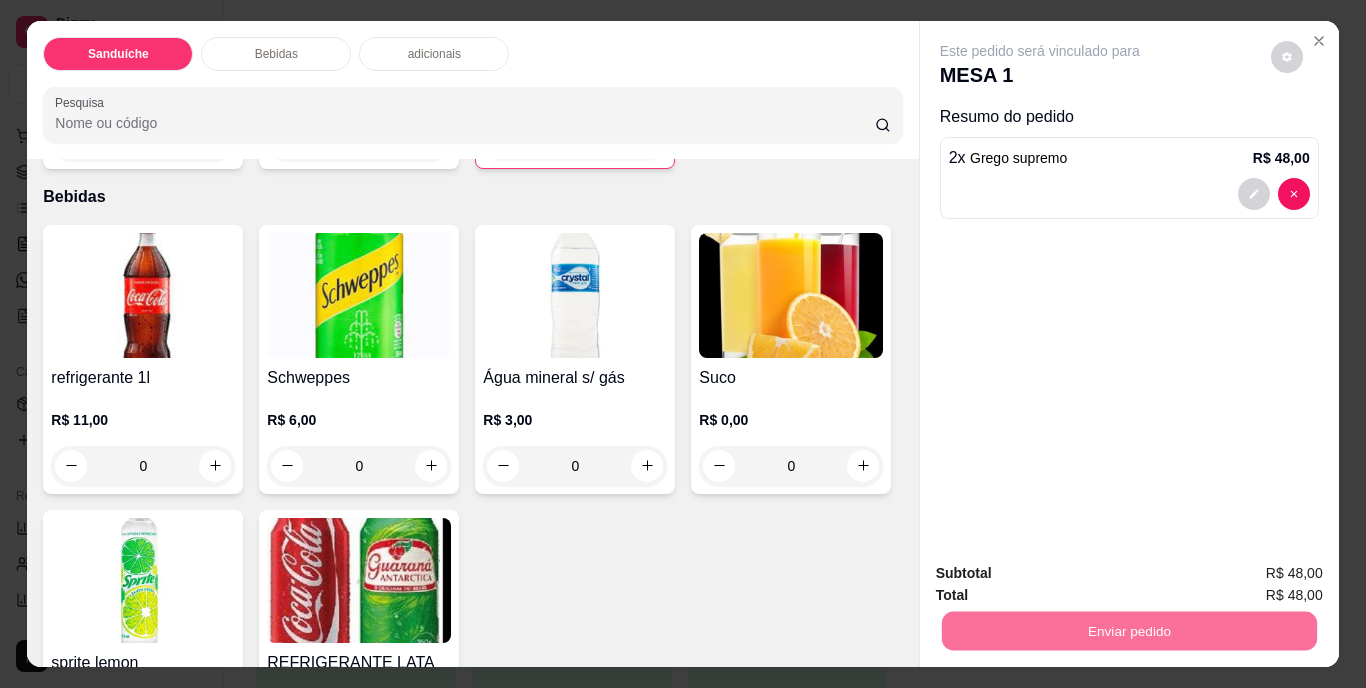 click on "Não registrar e enviar pedido" at bounding box center [1063, 574] 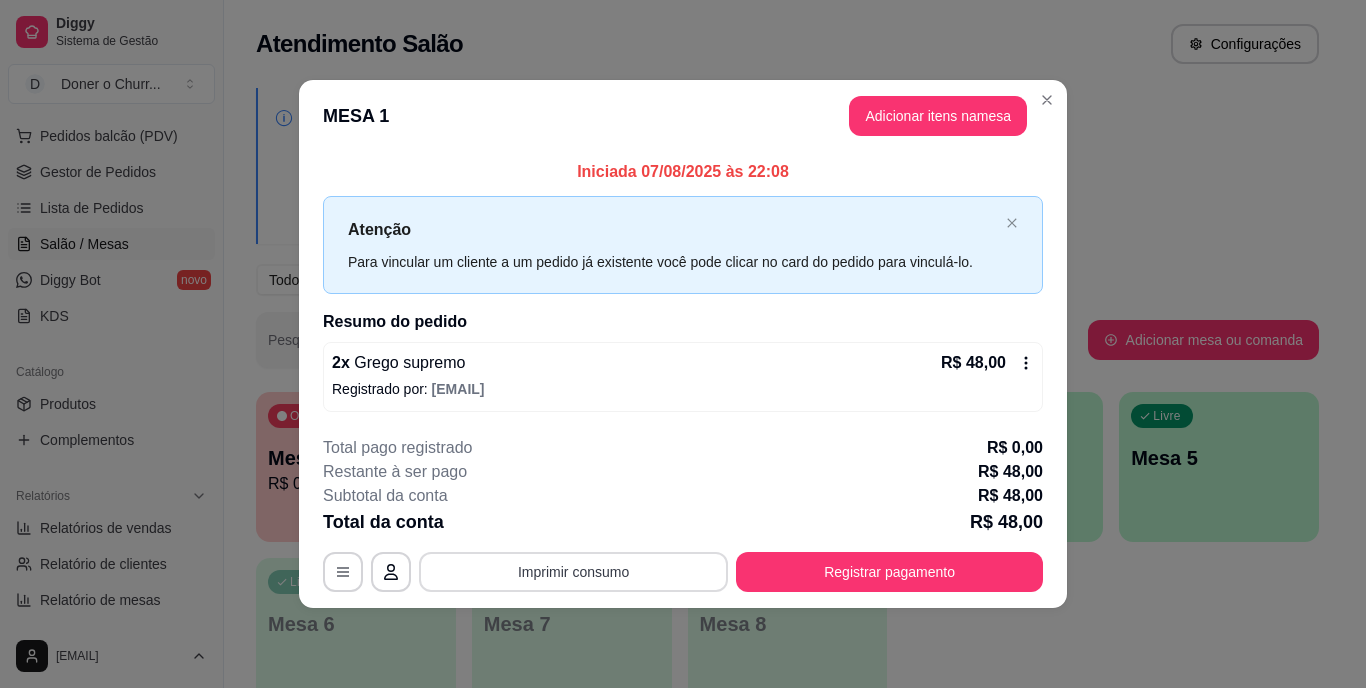 click on "Imprimir consumo" at bounding box center [573, 572] 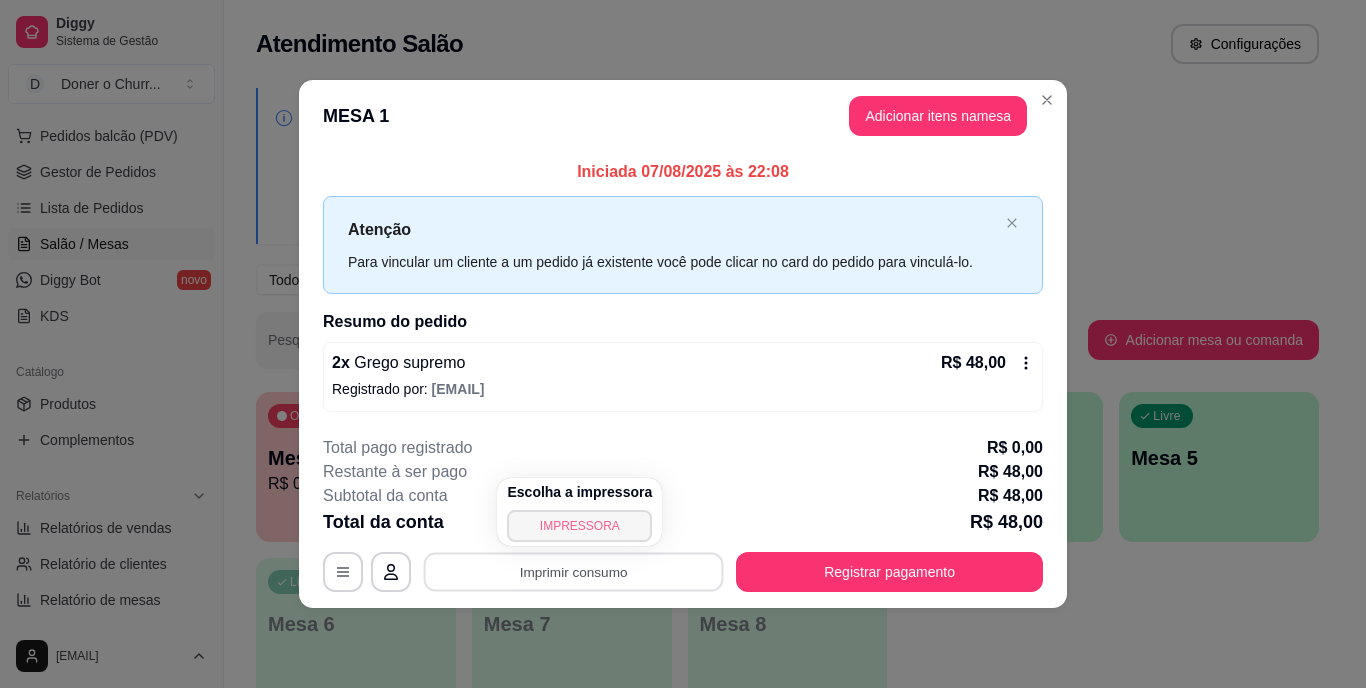 click on "IMPRESSORA" at bounding box center [579, 526] 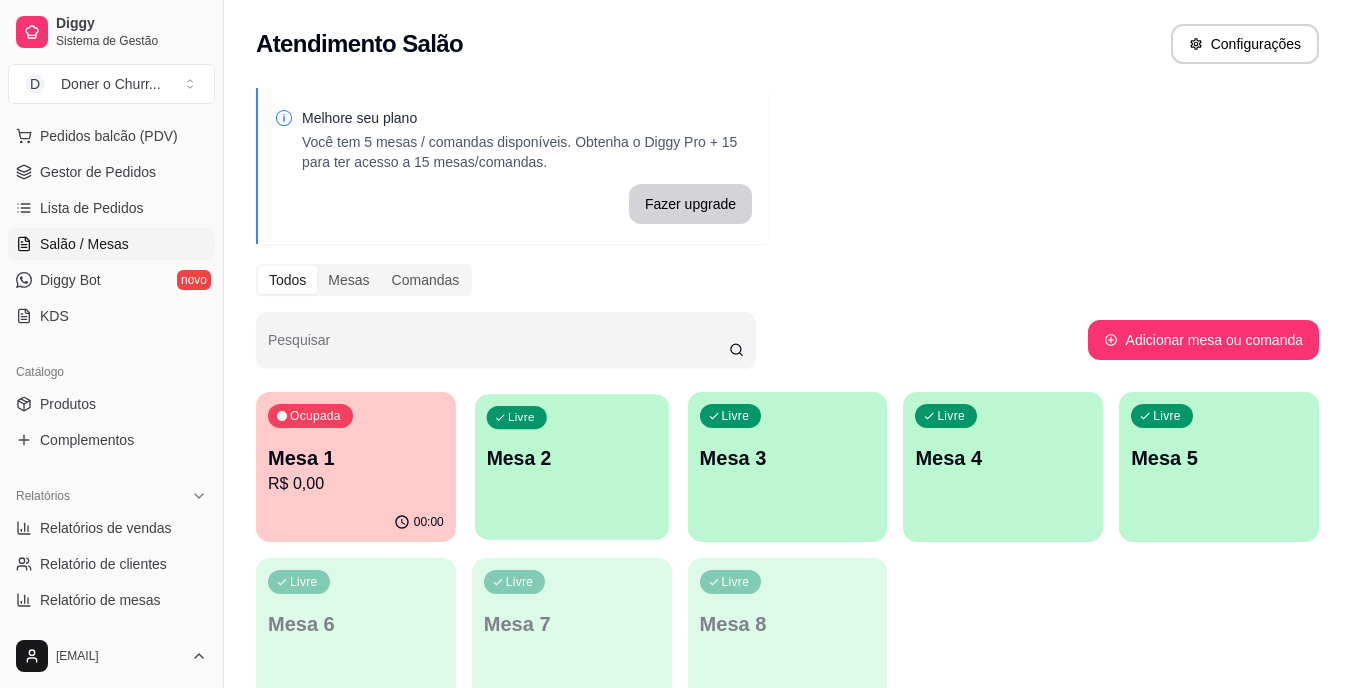 click on "Mesa 2" at bounding box center (571, 458) 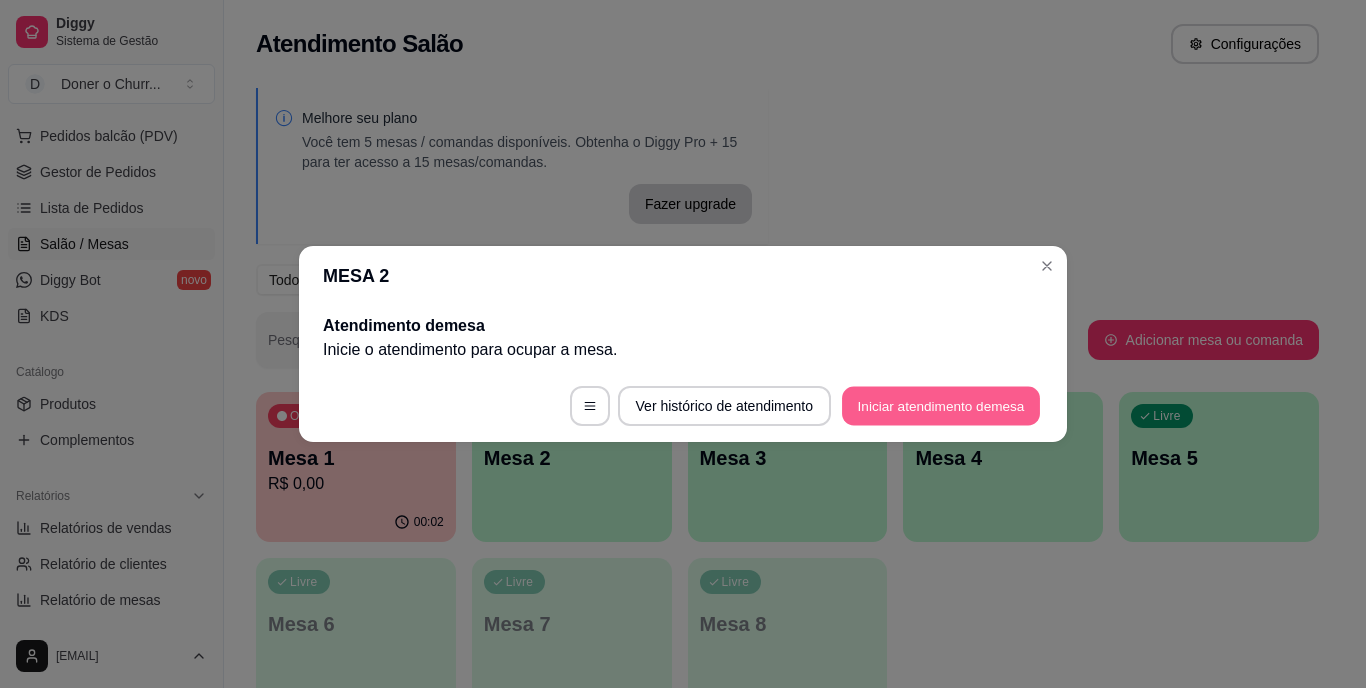 click on "Iniciar atendimento de  mesa" at bounding box center [941, 406] 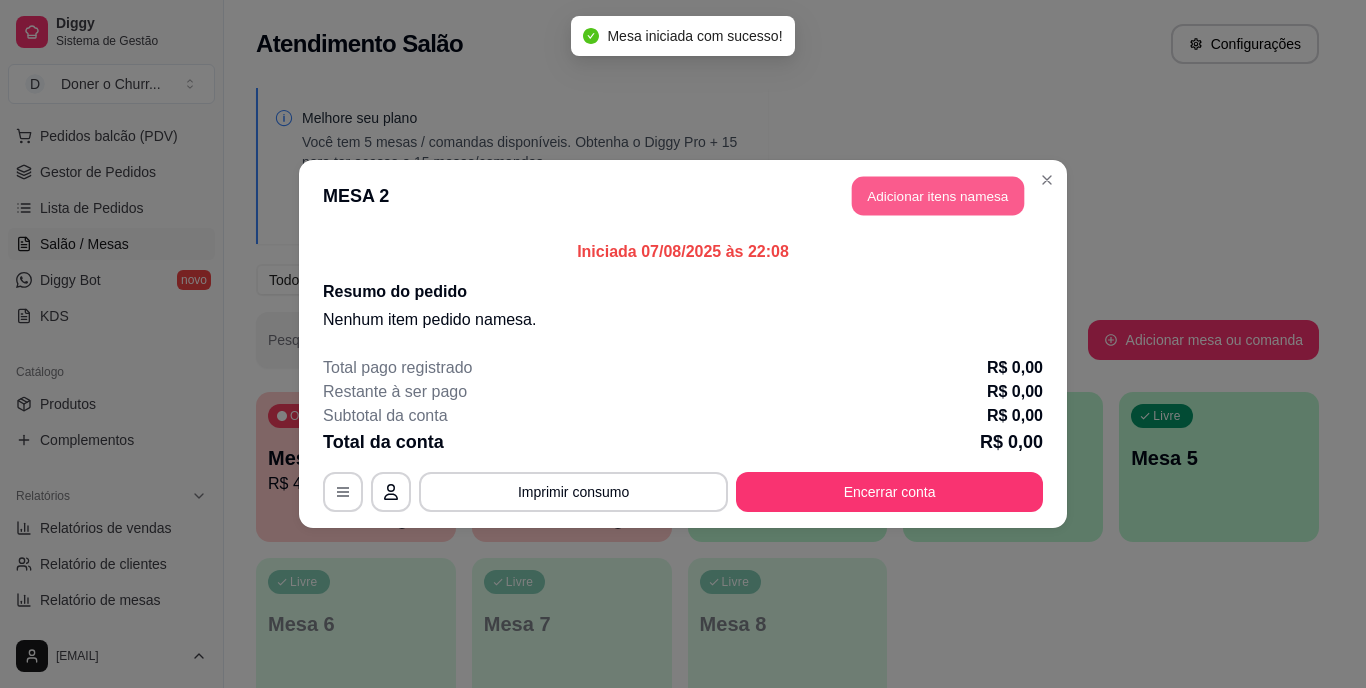 click on "Adicionar itens na  mesa" at bounding box center (938, 196) 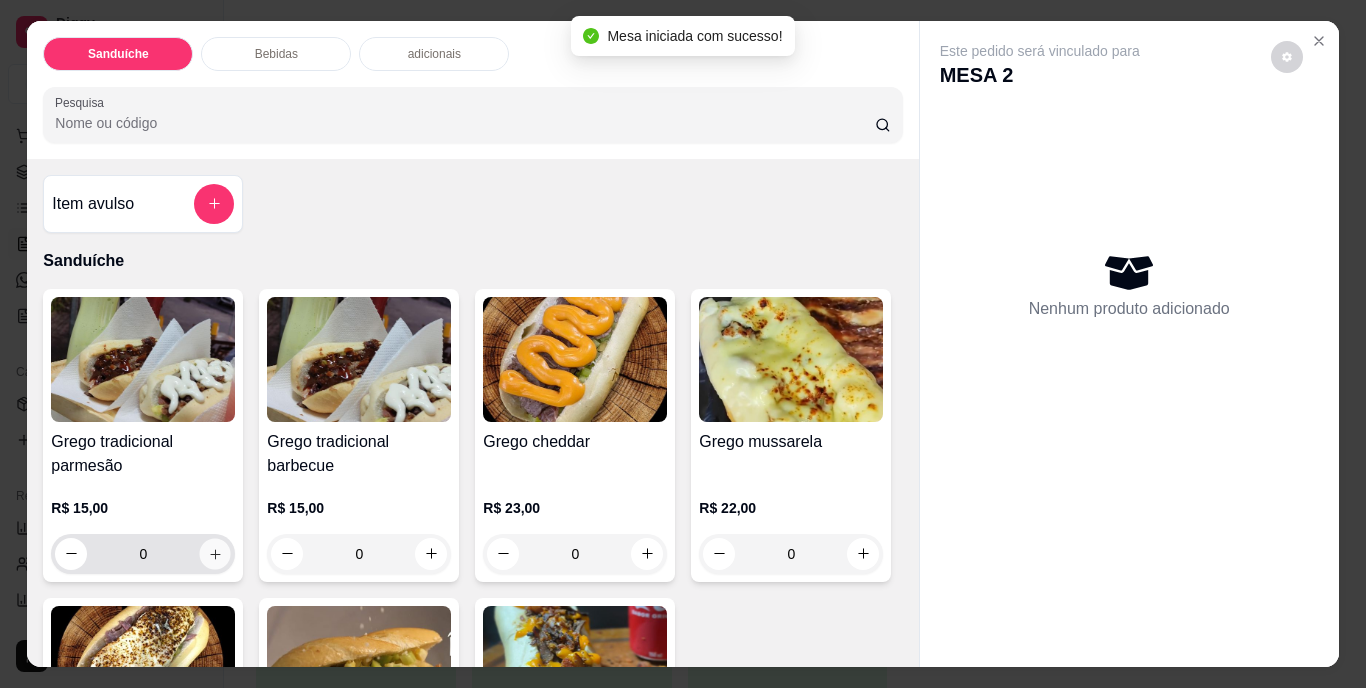 click 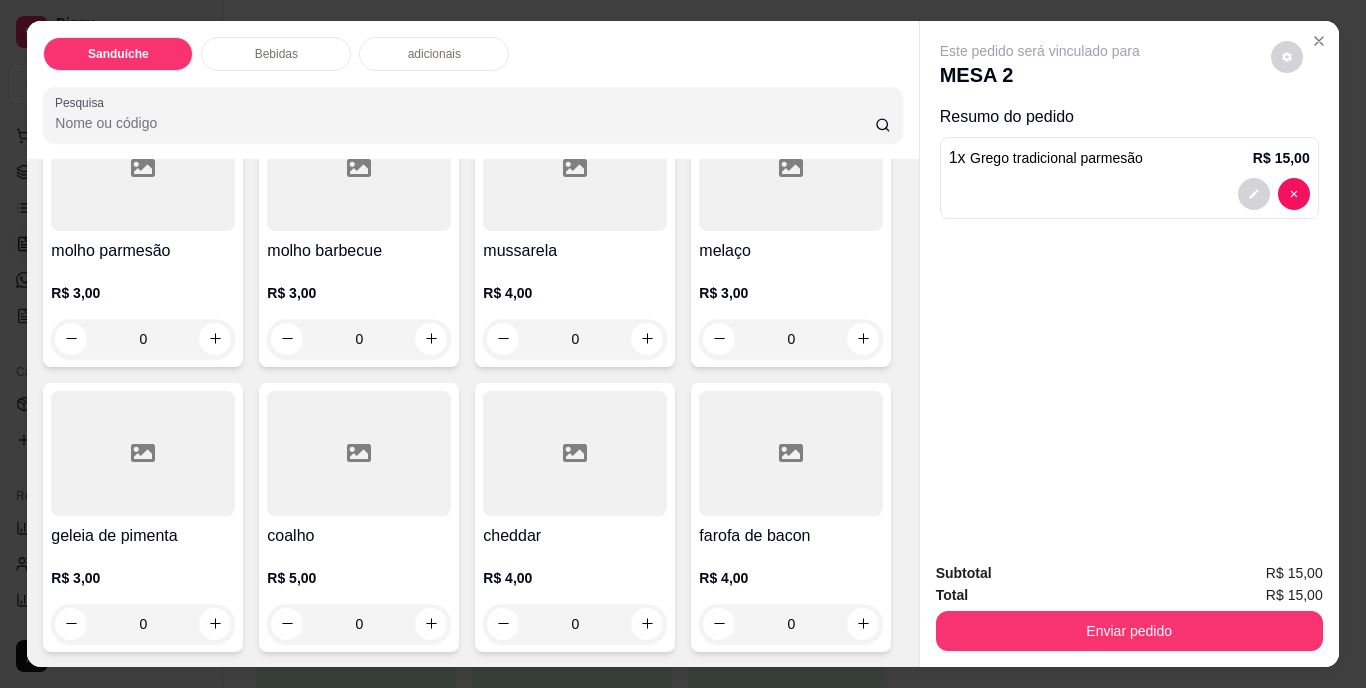 scroll, scrollTop: 2007, scrollLeft: 0, axis: vertical 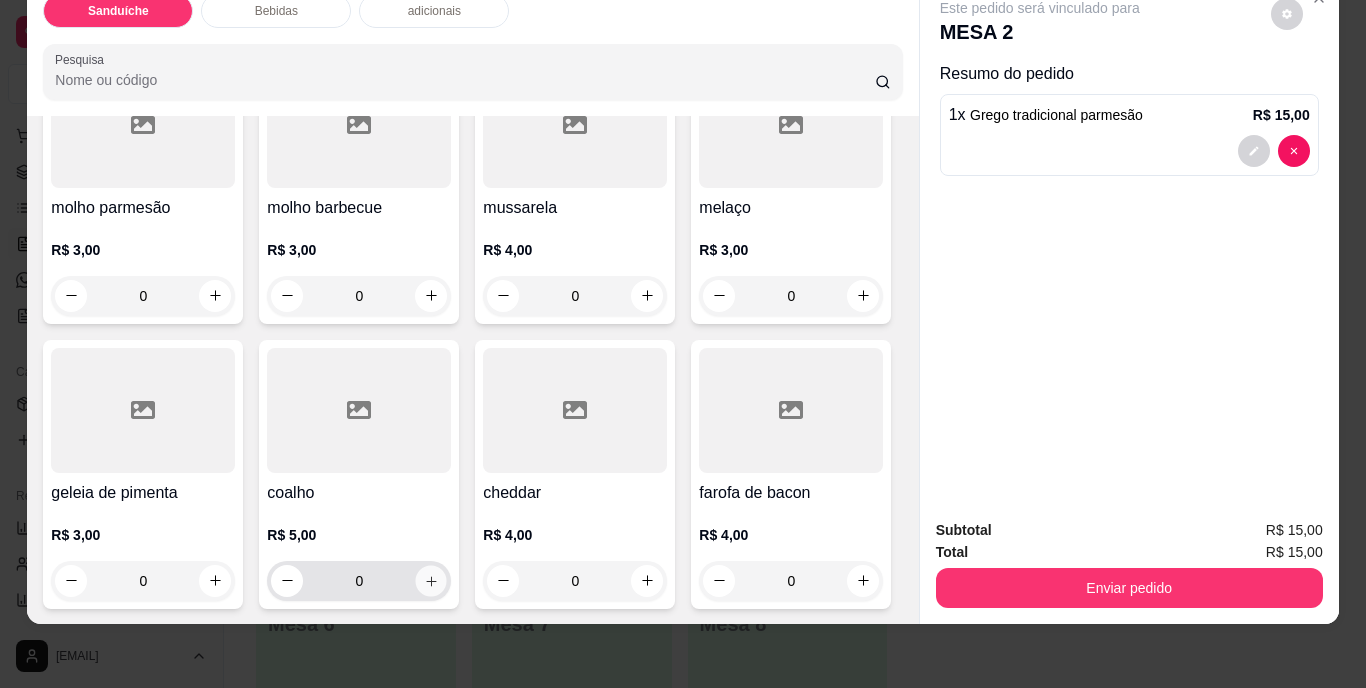 click 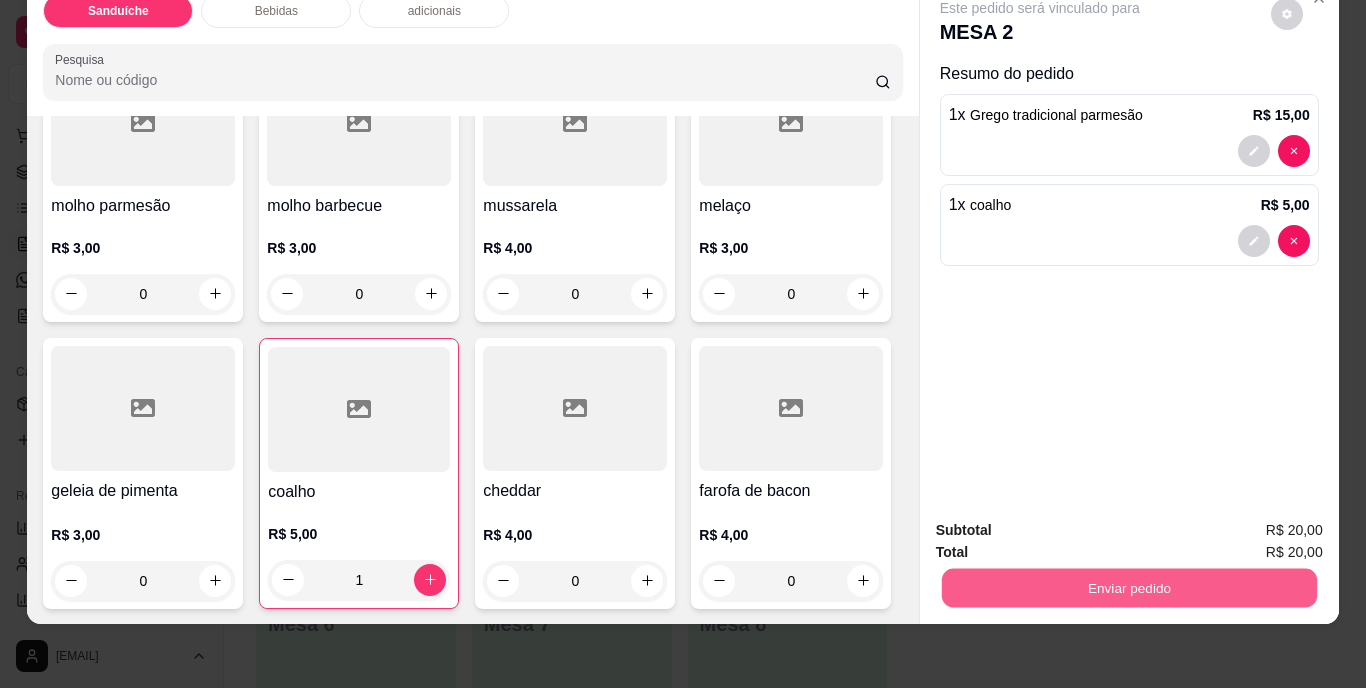 click on "Enviar pedido" at bounding box center [1128, 588] 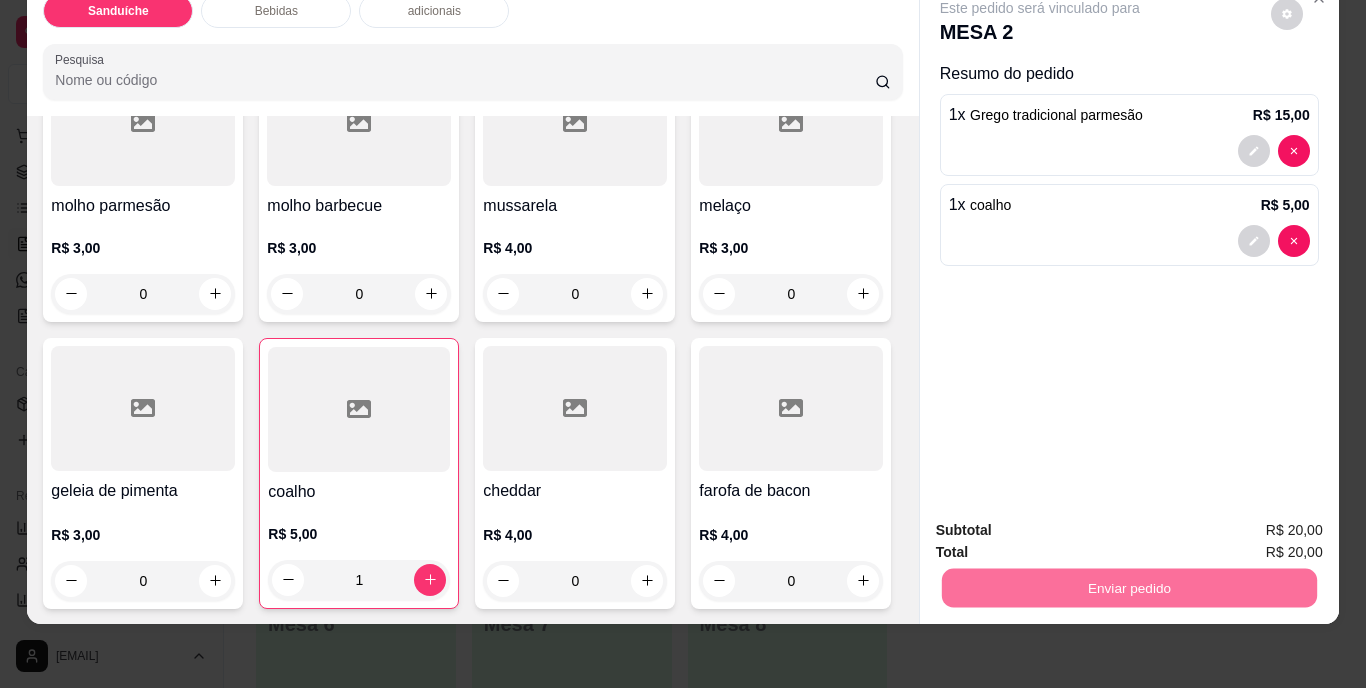 click on "Não registrar e enviar pedido" at bounding box center [1063, 523] 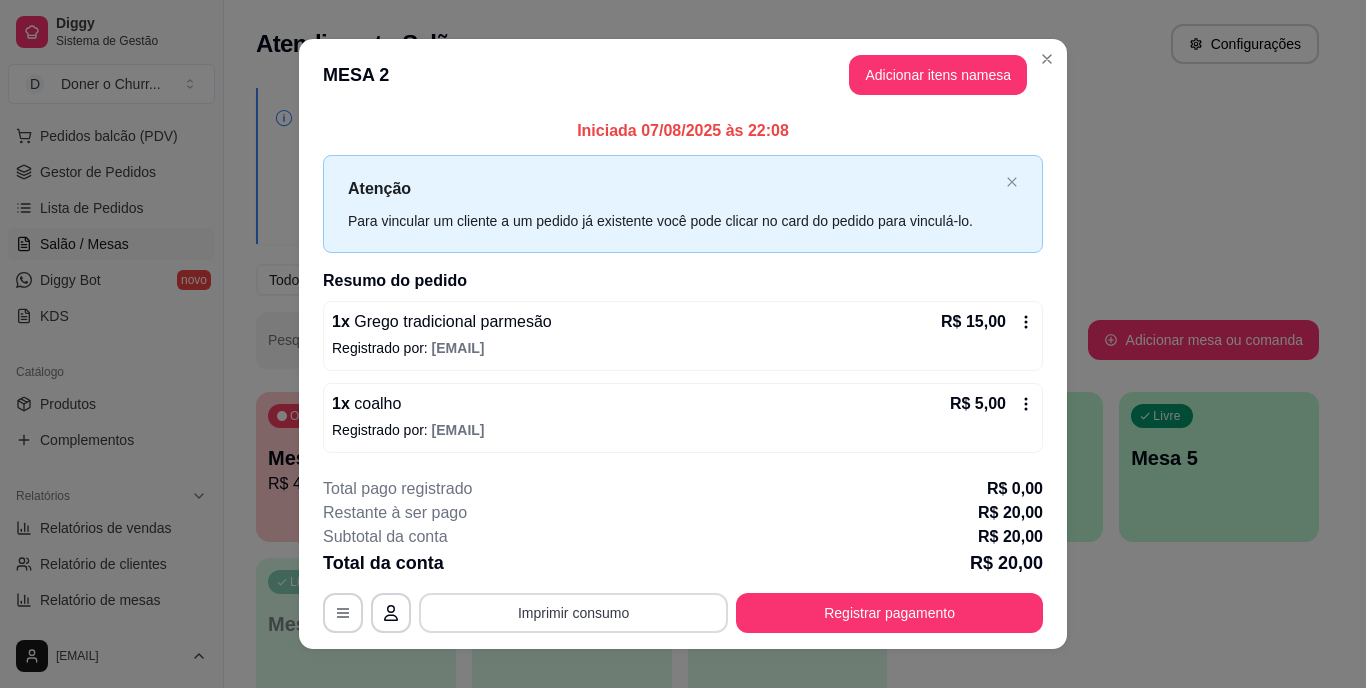 click on "Imprimir consumo" at bounding box center (573, 613) 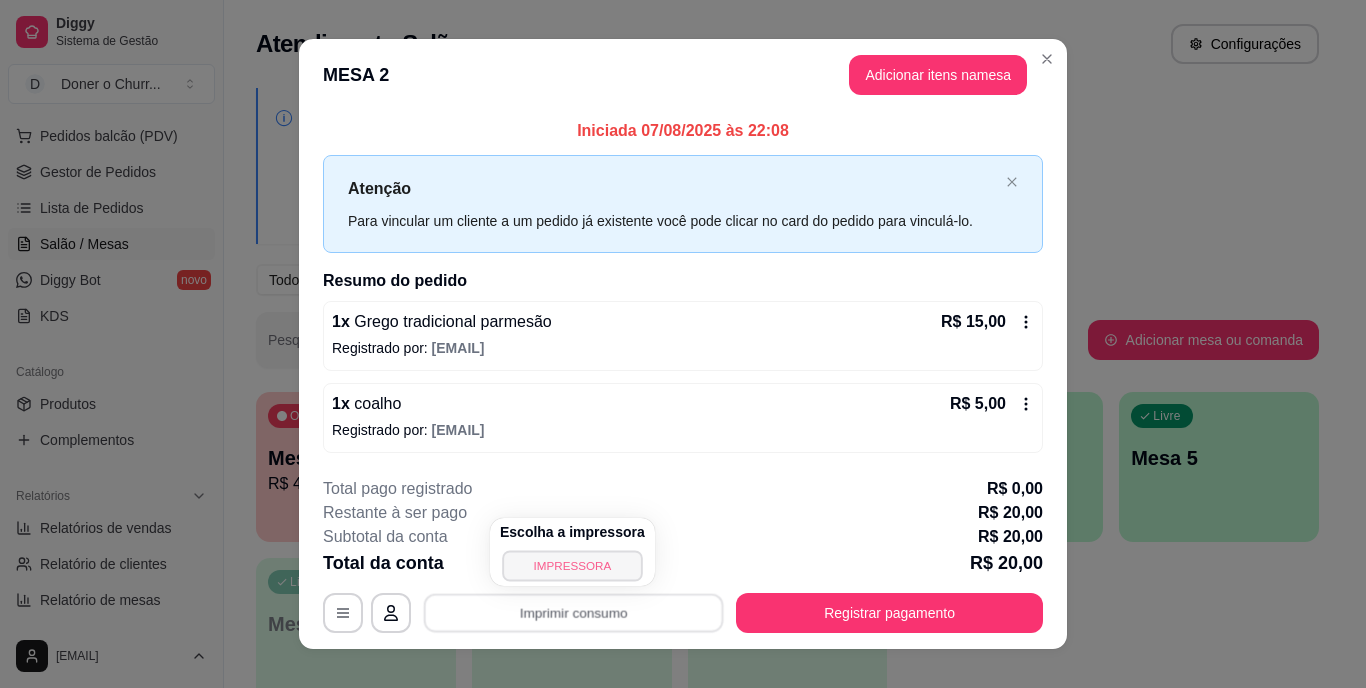 click on "IMPRESSORA" at bounding box center [572, 565] 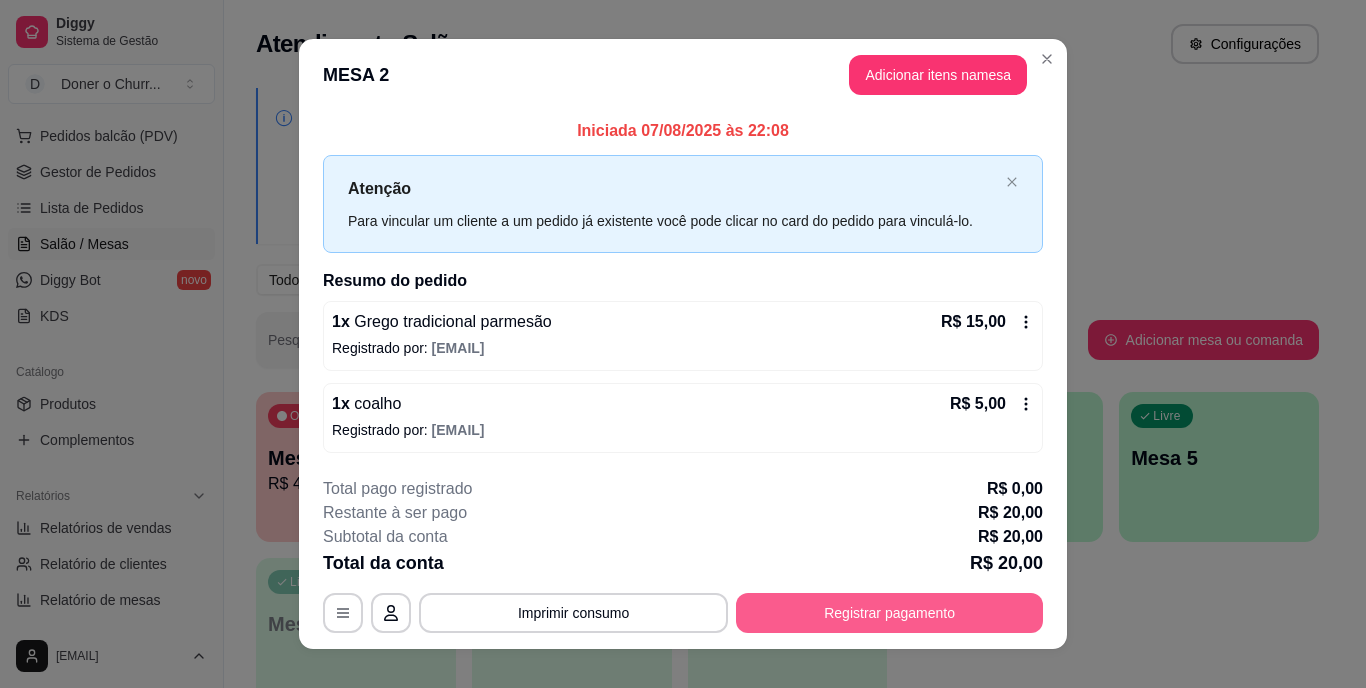click on "Registrar pagamento" at bounding box center (889, 613) 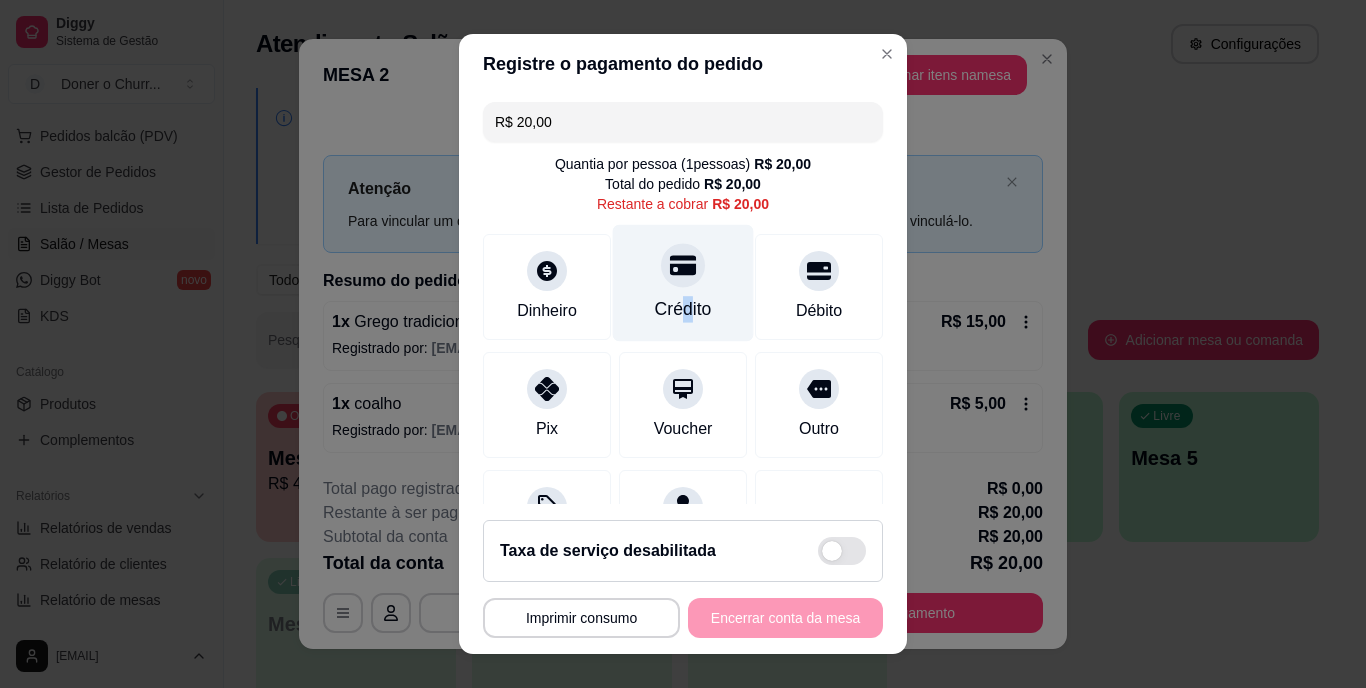 click on "Crédito" at bounding box center [683, 310] 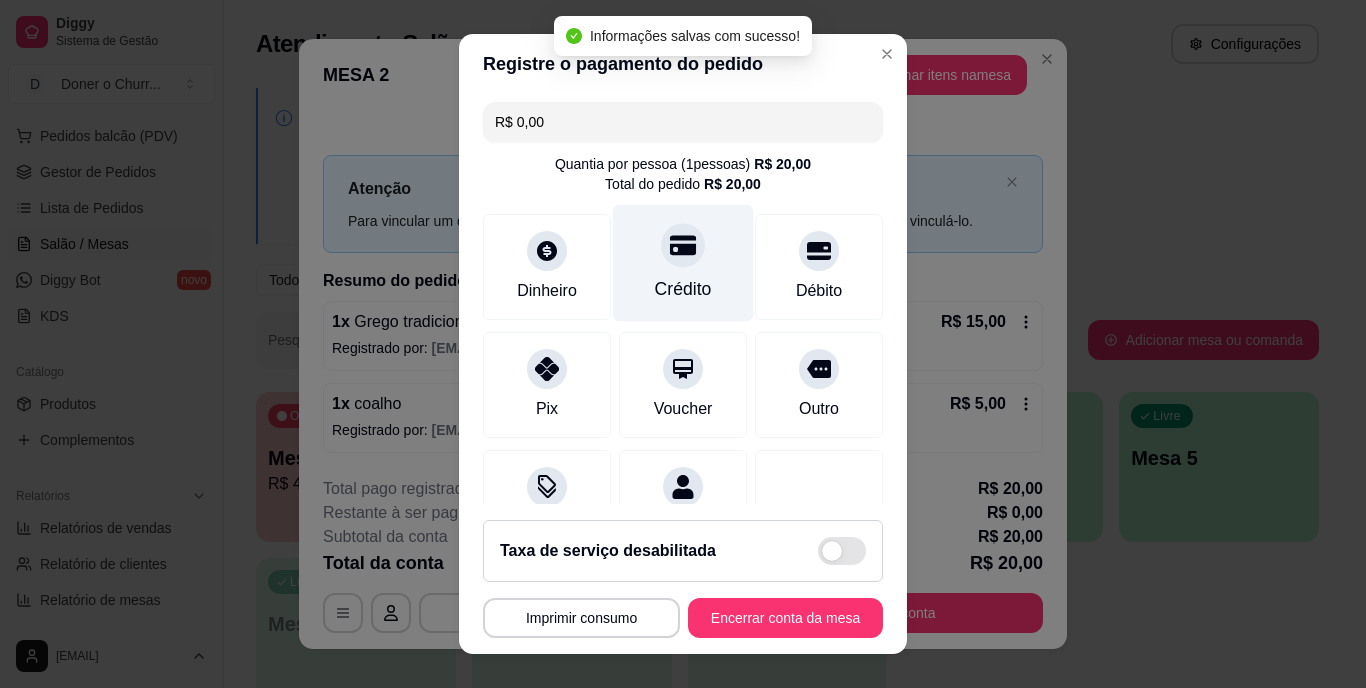type on "R$ 0,00" 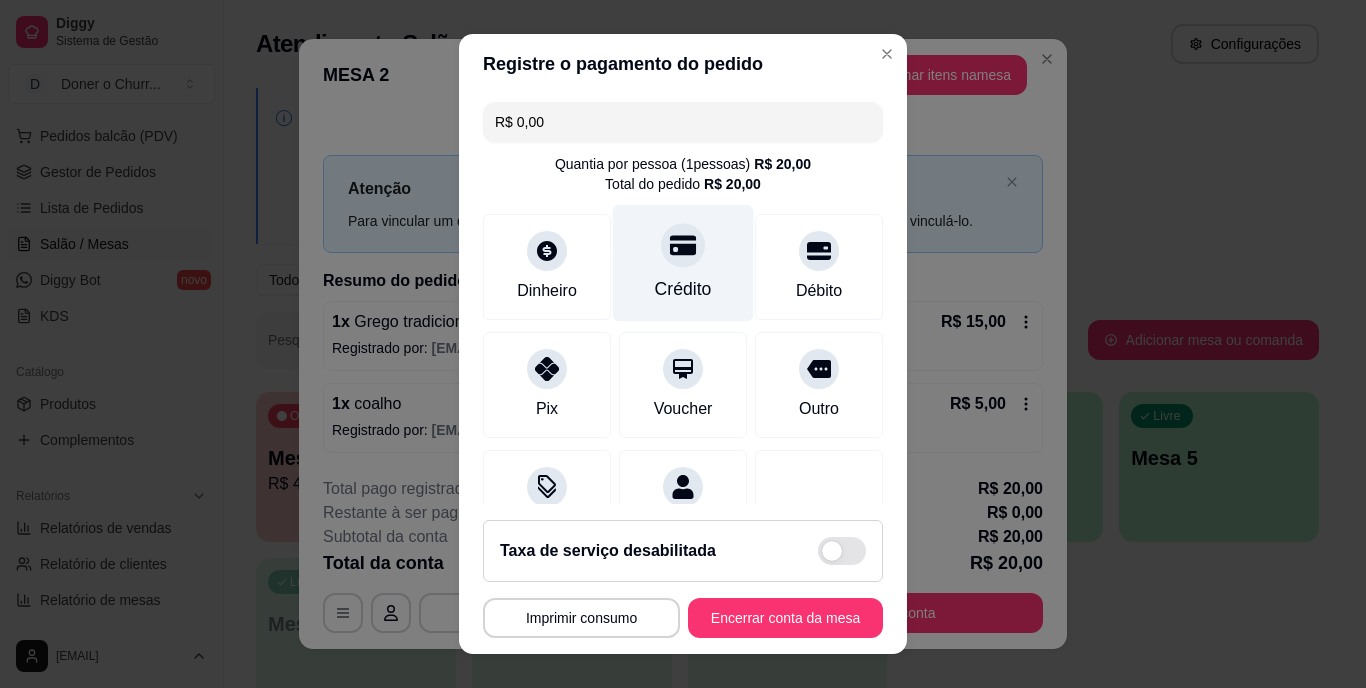 click on "Crédito" at bounding box center (683, 290) 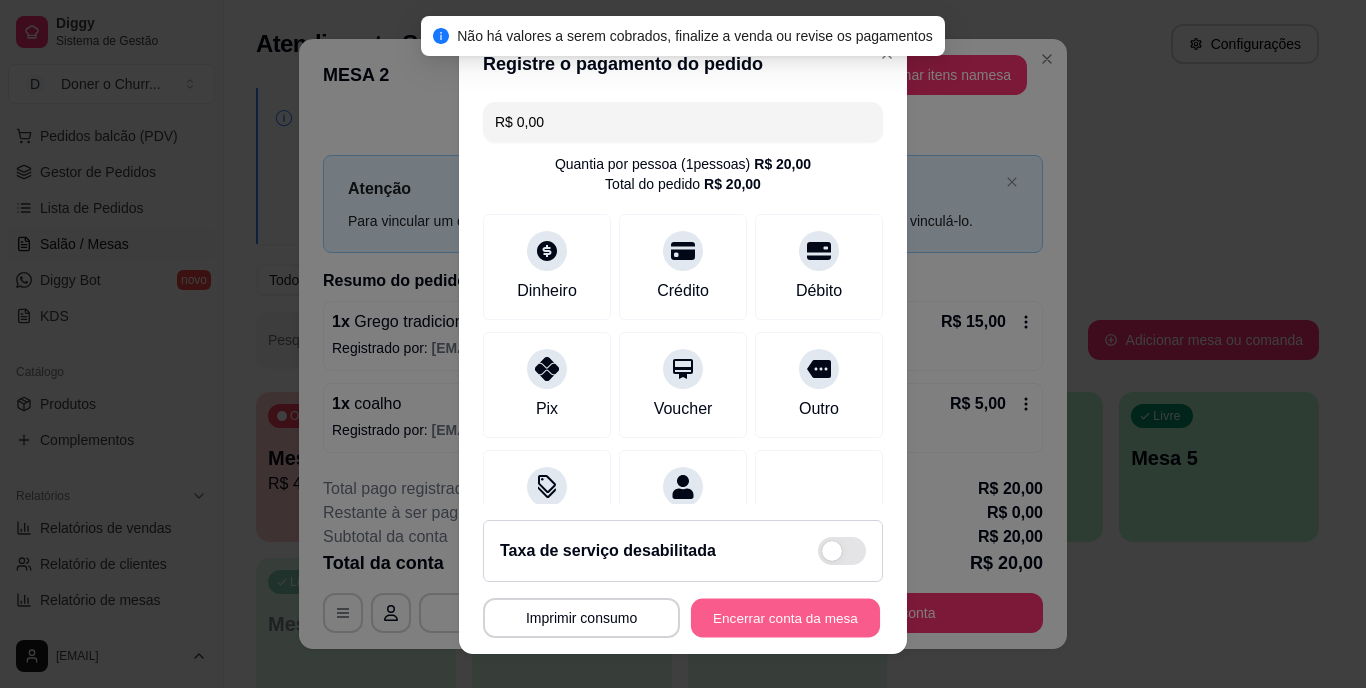 click on "Encerrar conta da mesa" at bounding box center (785, 617) 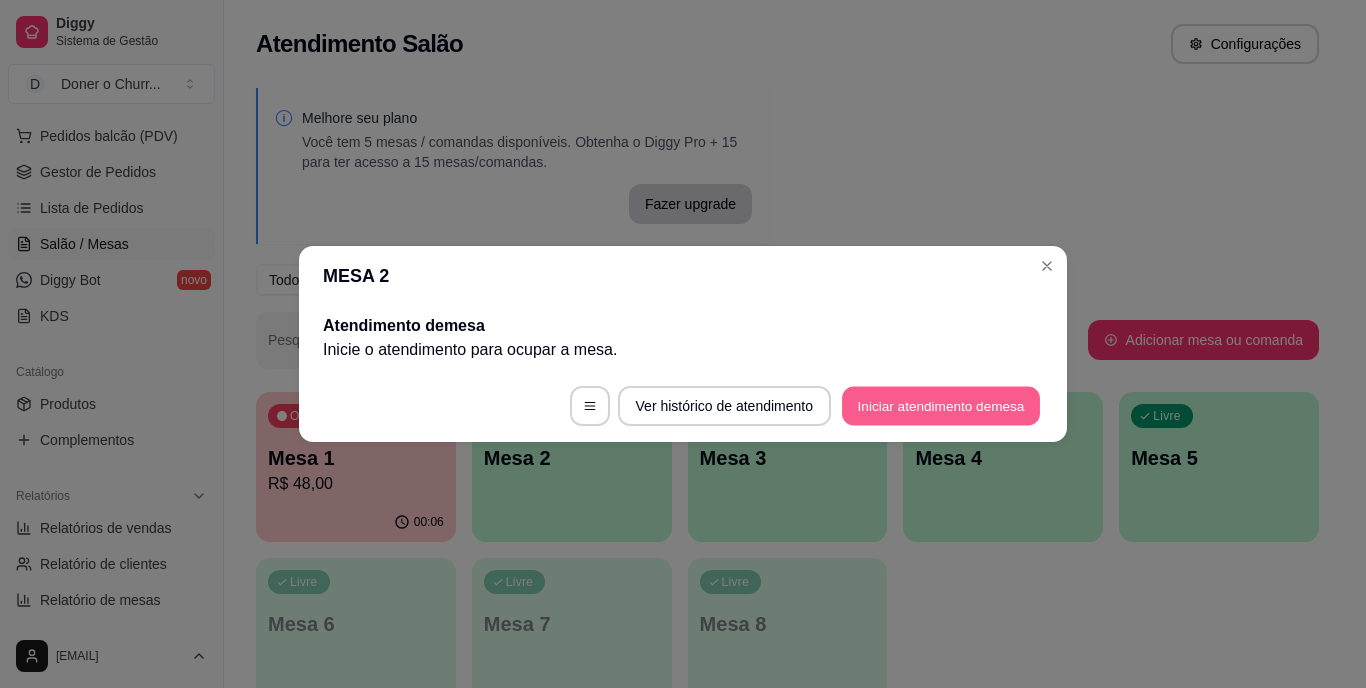 click on "Iniciar atendimento de  mesa" at bounding box center [941, 406] 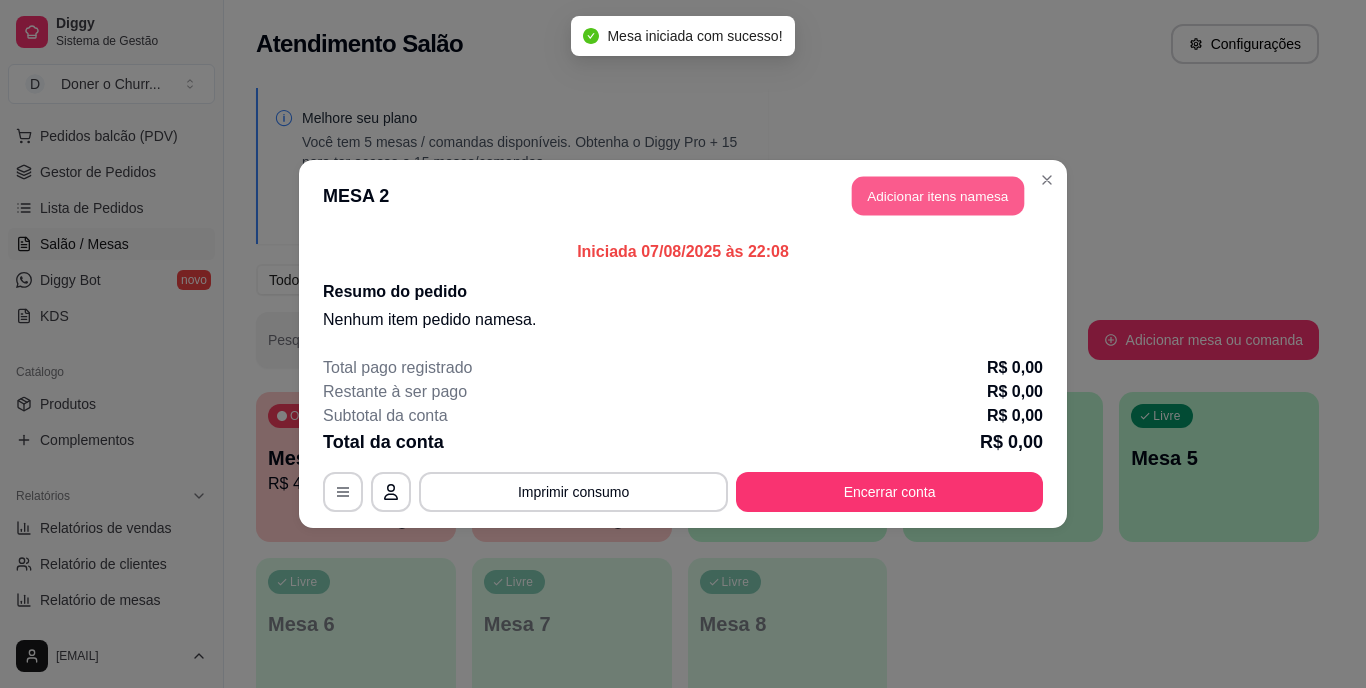 click on "Adicionar itens na  mesa" at bounding box center [938, 196] 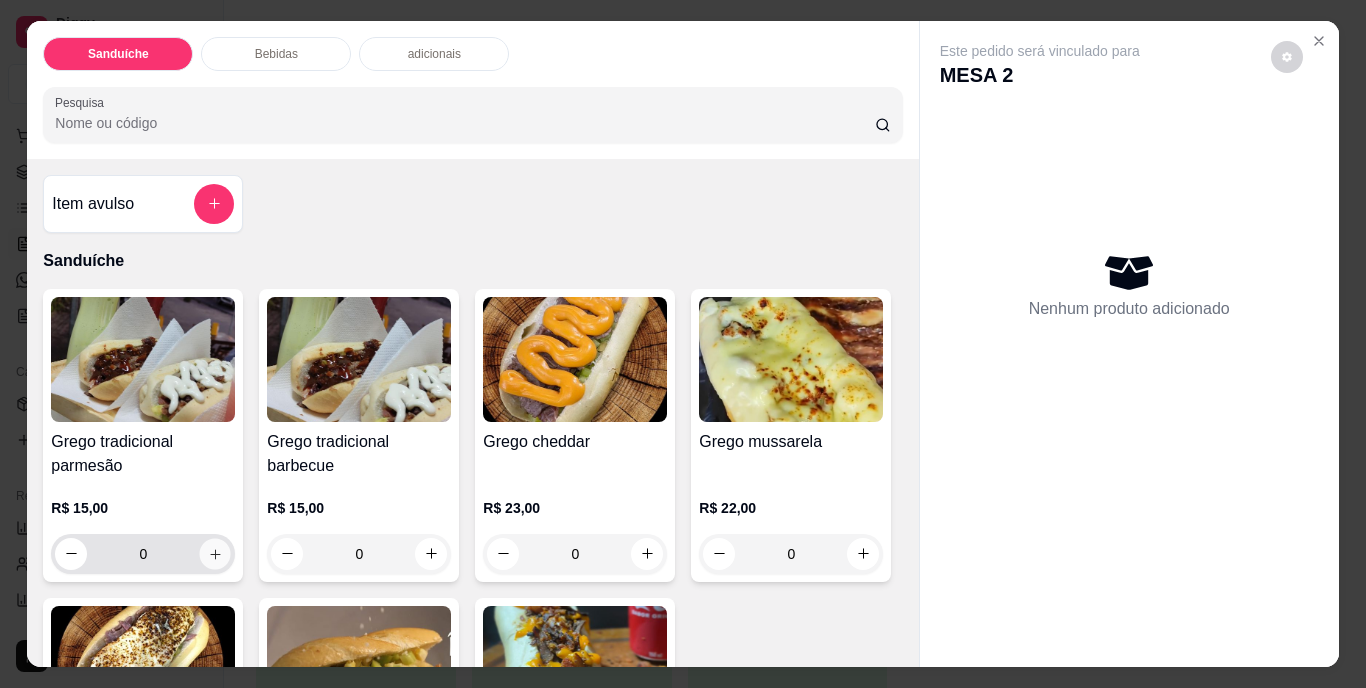 click 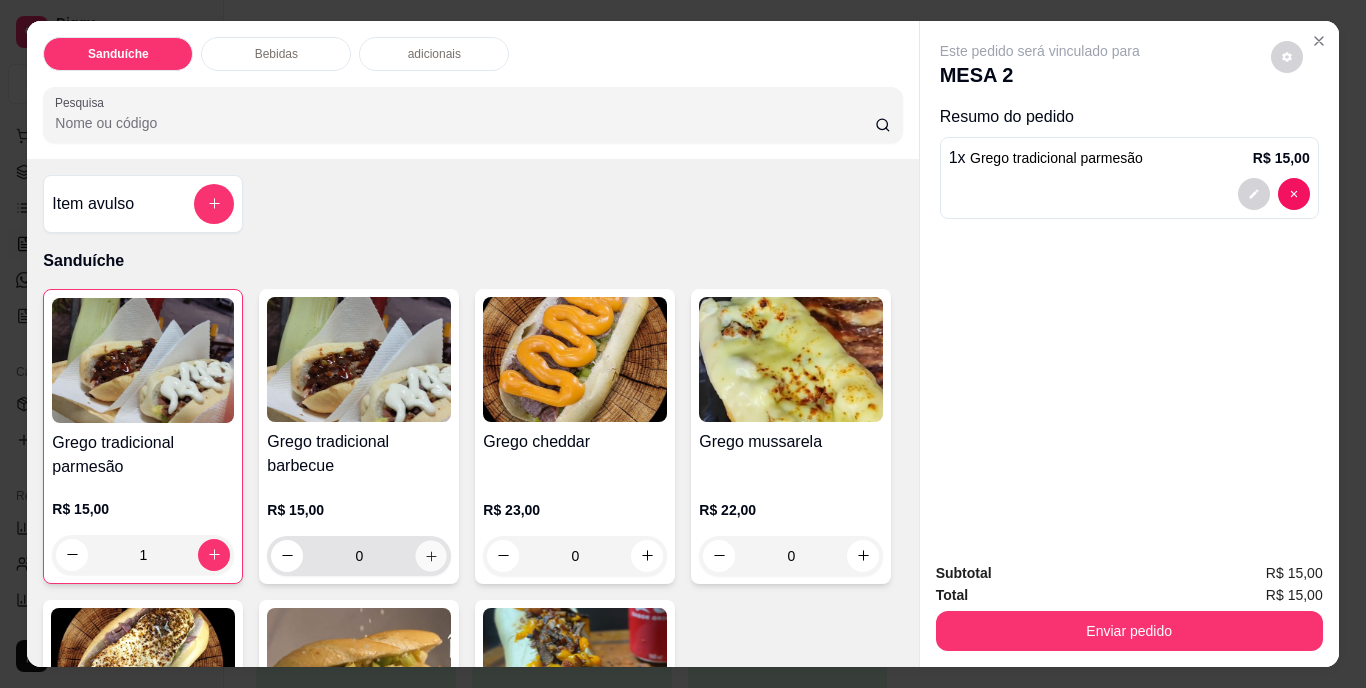 click 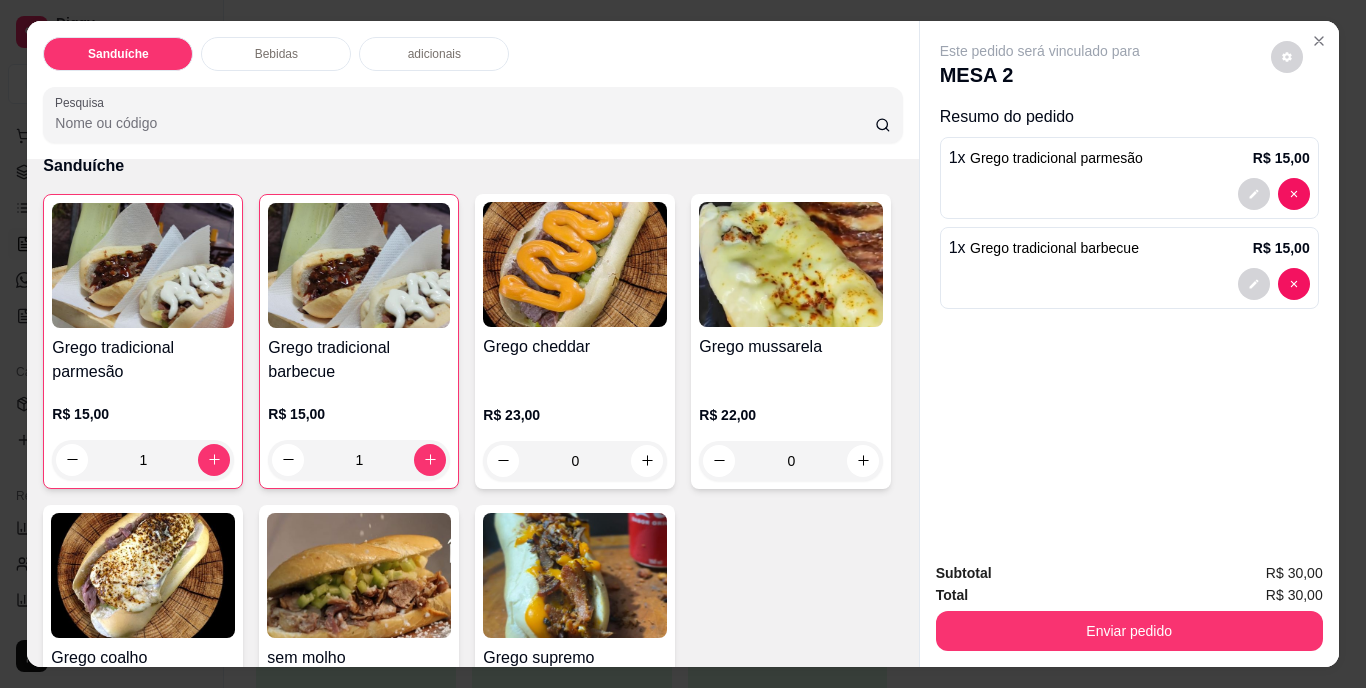 scroll, scrollTop: 100, scrollLeft: 0, axis: vertical 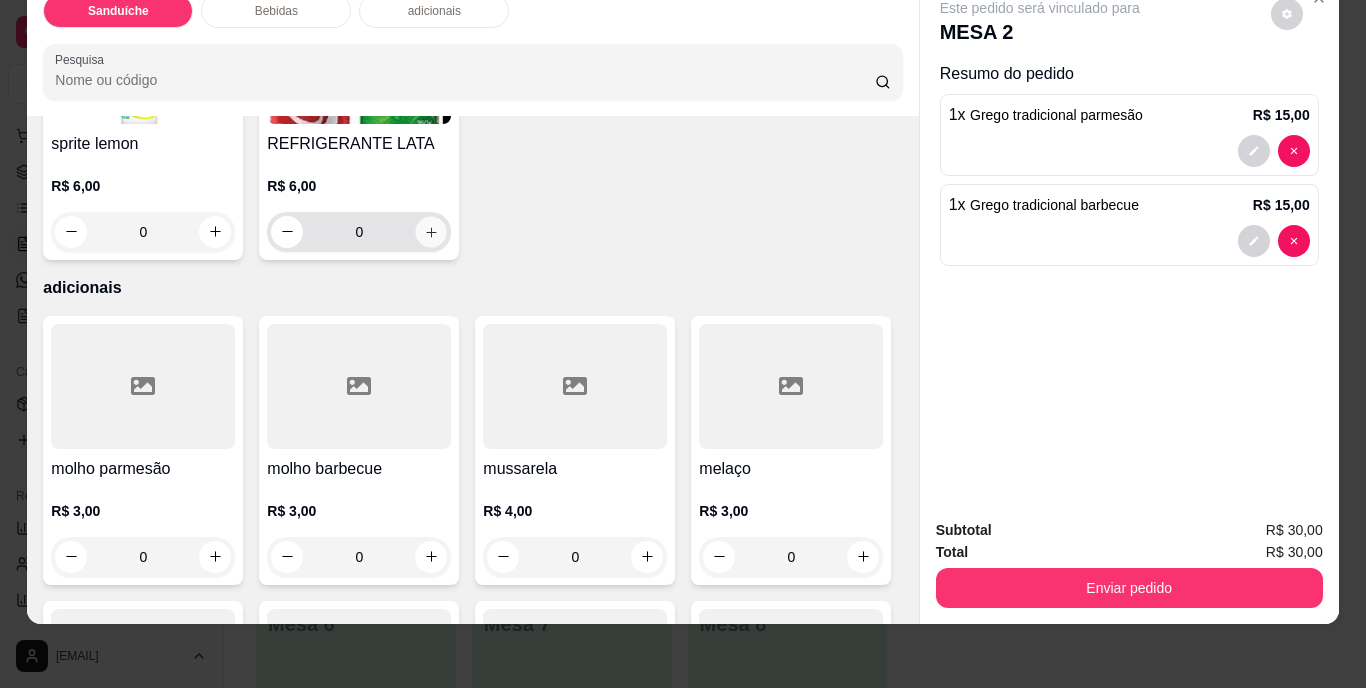 click 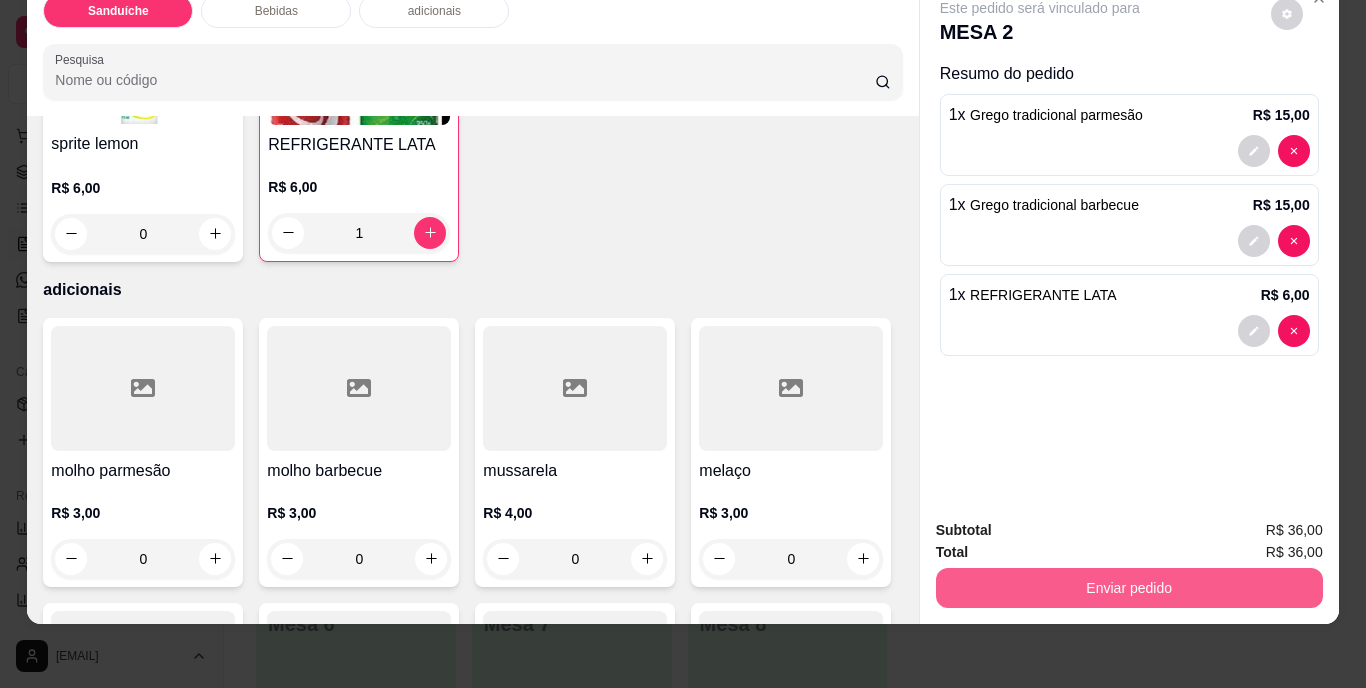 click on "Enviar pedido" at bounding box center [1129, 588] 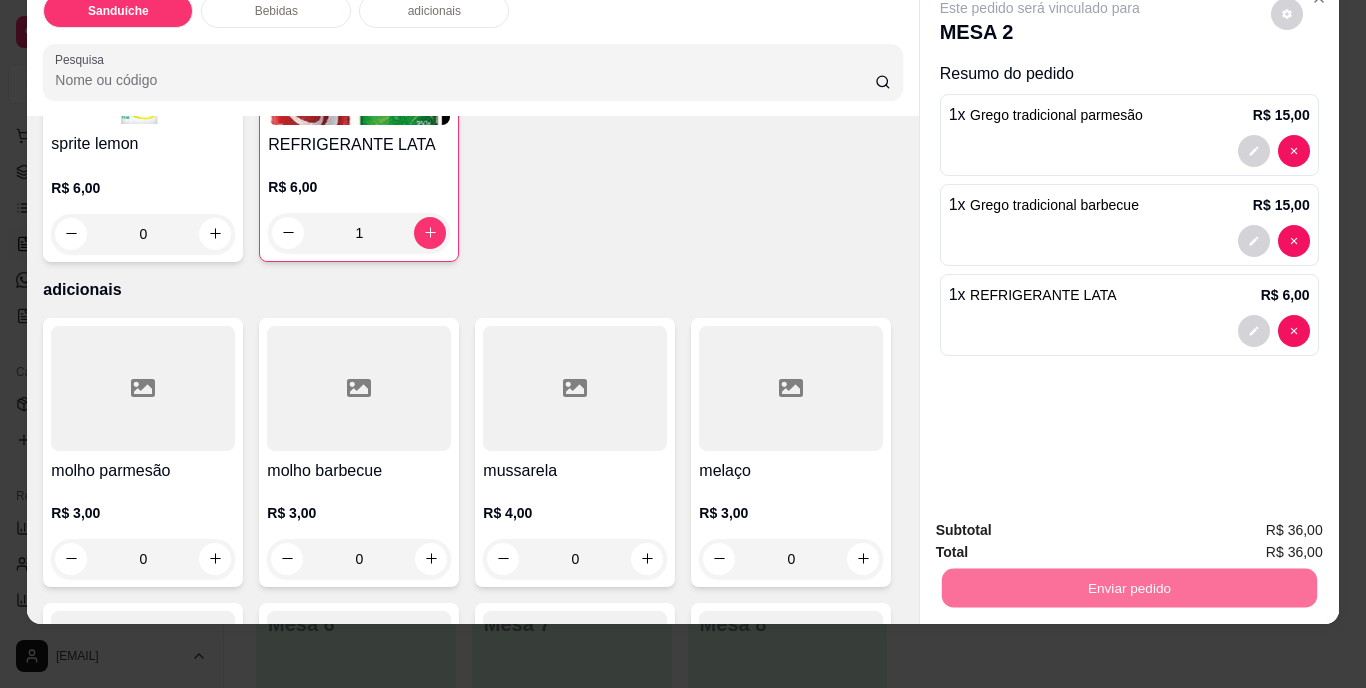 click on "Não registrar e enviar pedido" at bounding box center [1063, 523] 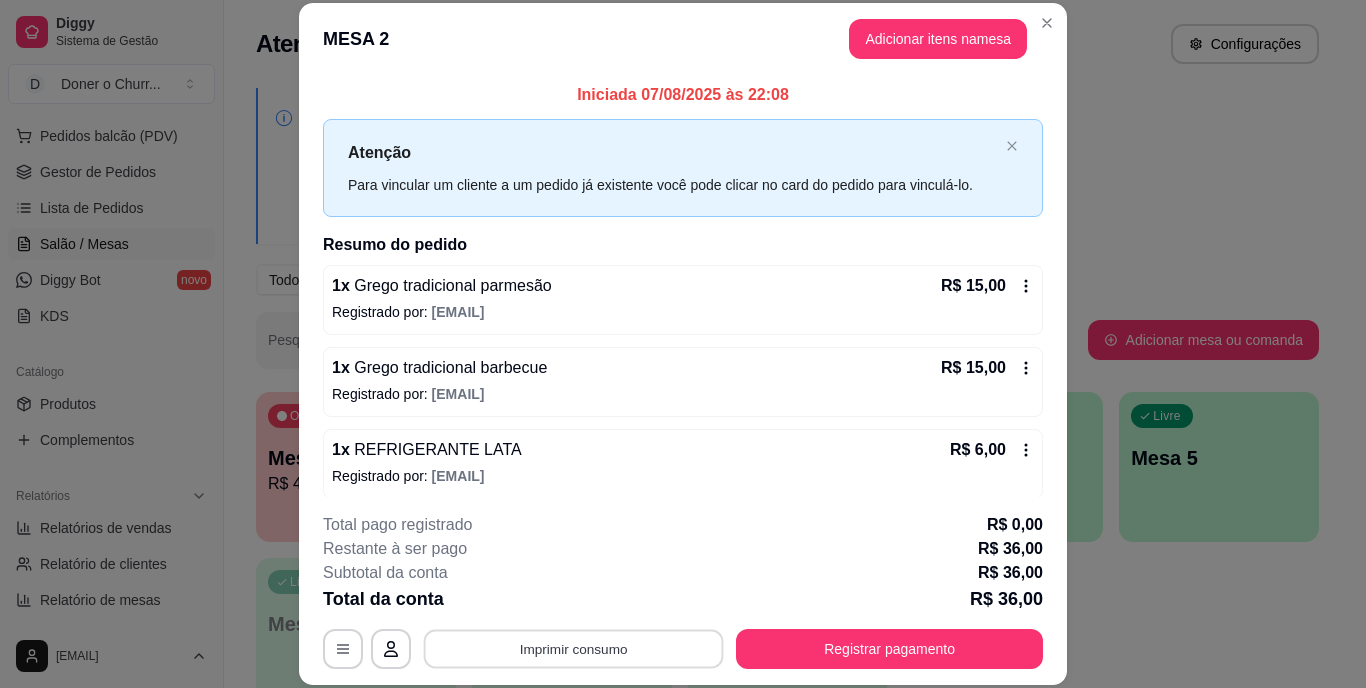 click on "Imprimir consumo" at bounding box center [574, 648] 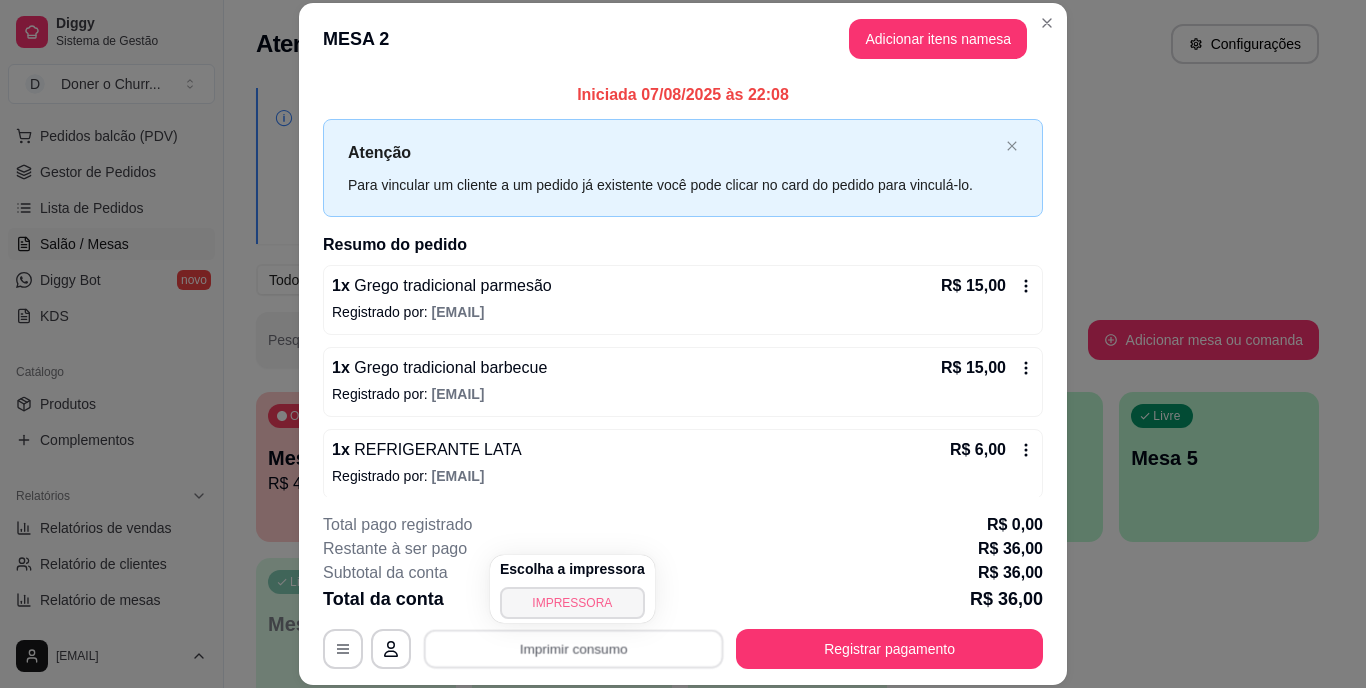 click on "IMPRESSORA" at bounding box center [572, 603] 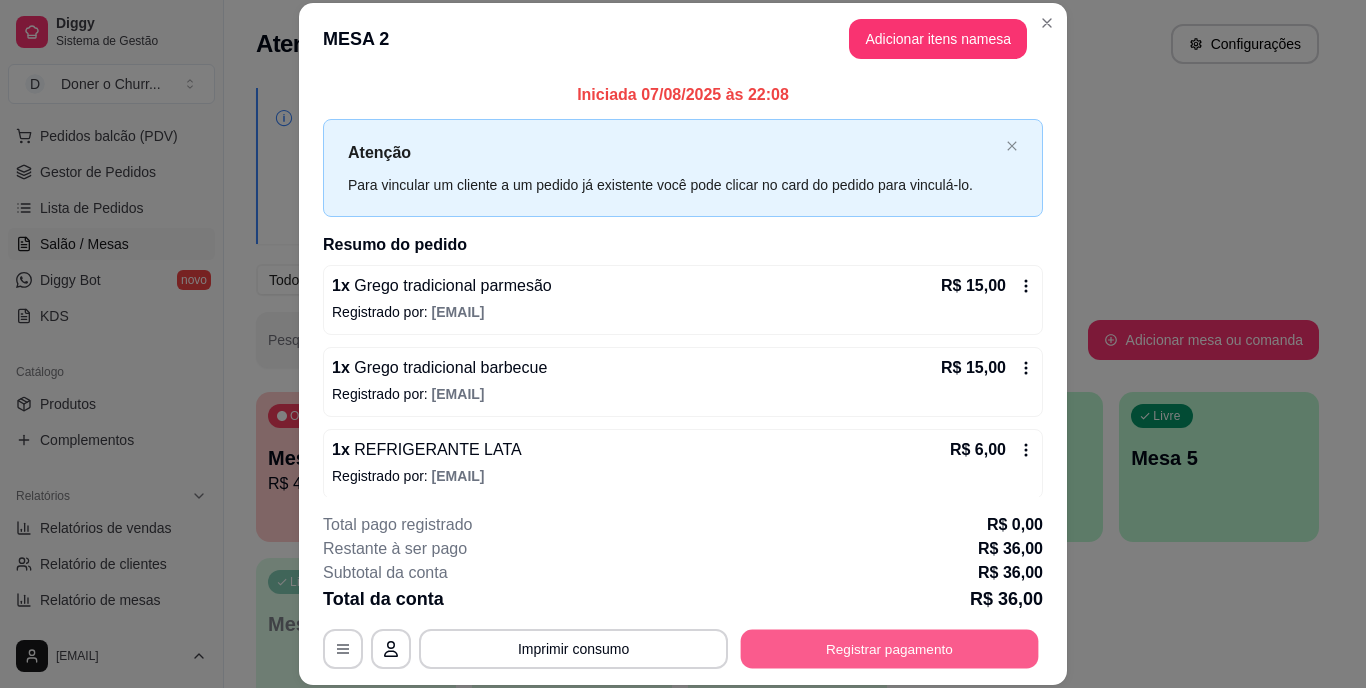 click on "Registrar pagamento" at bounding box center [890, 648] 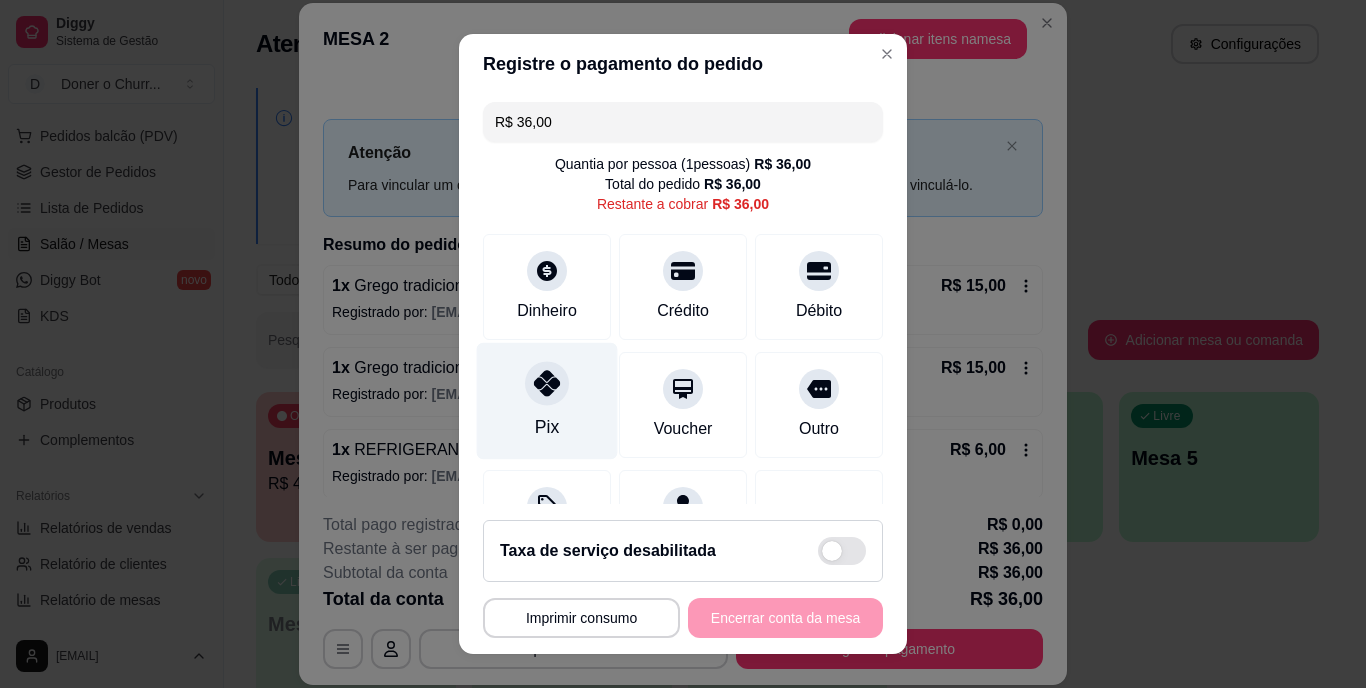 click 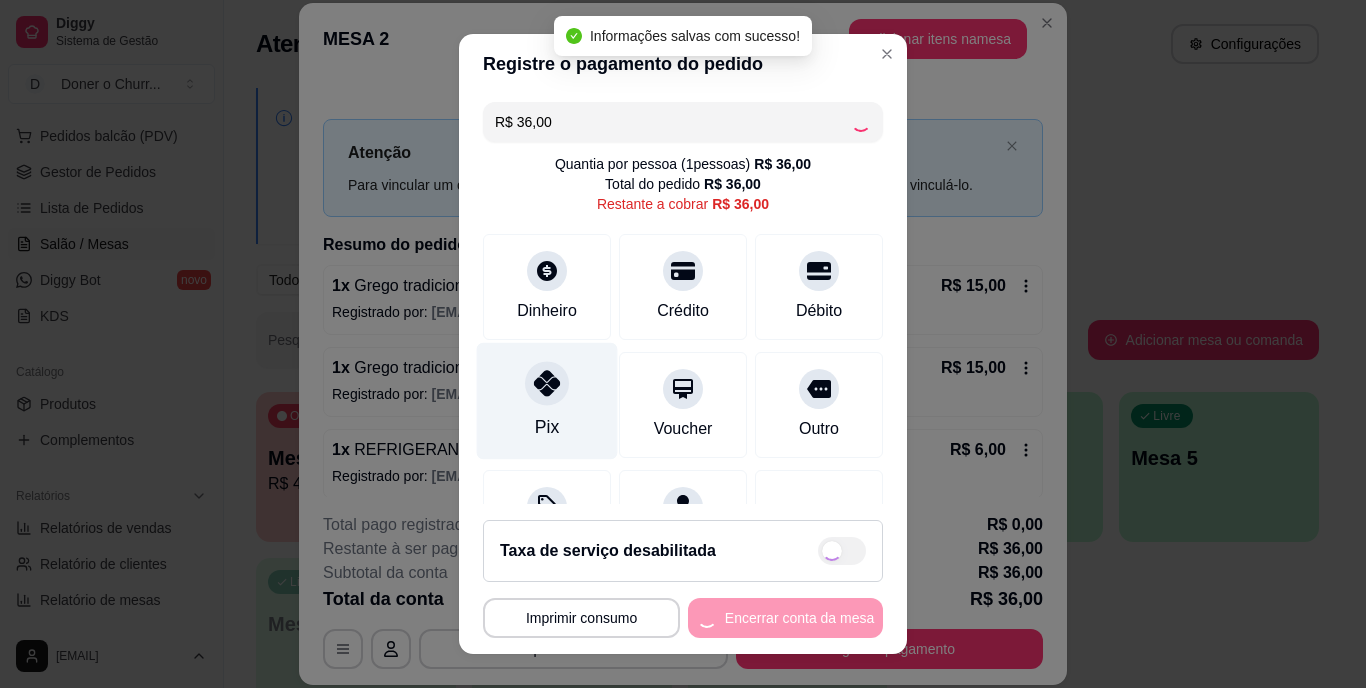 type on "R$ 0,00" 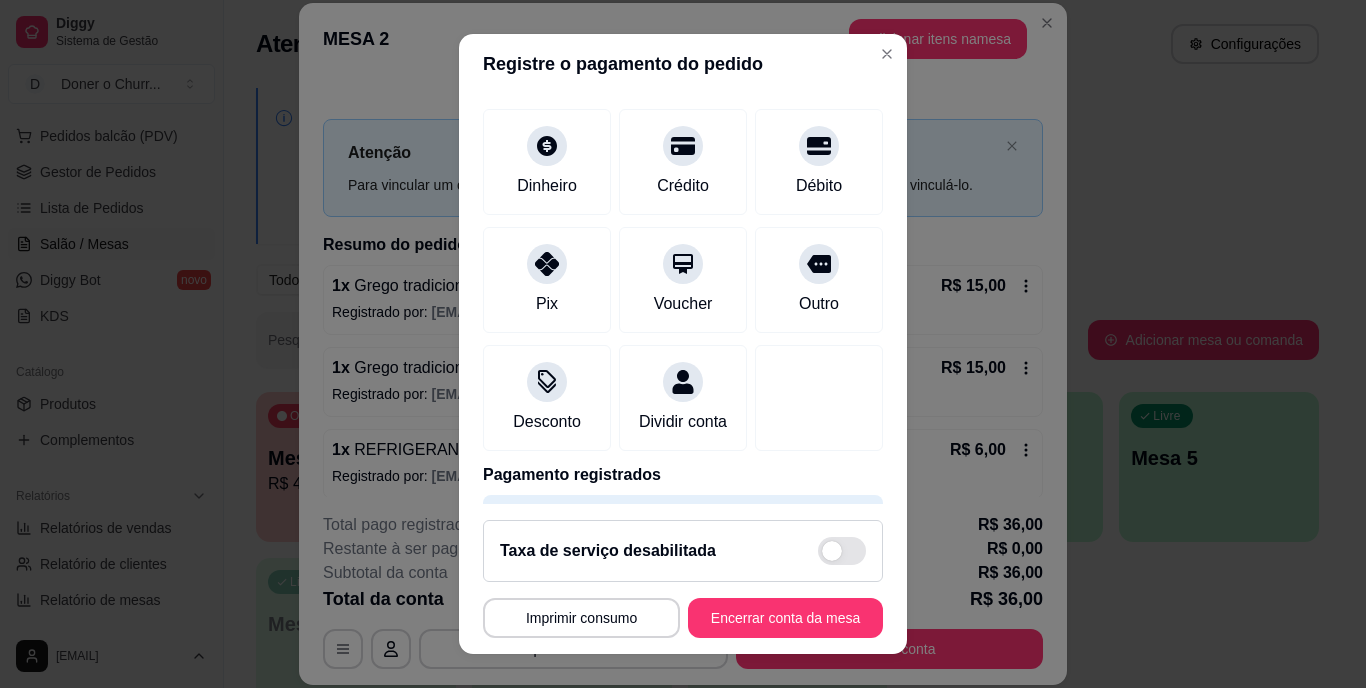 scroll, scrollTop: 188, scrollLeft: 0, axis: vertical 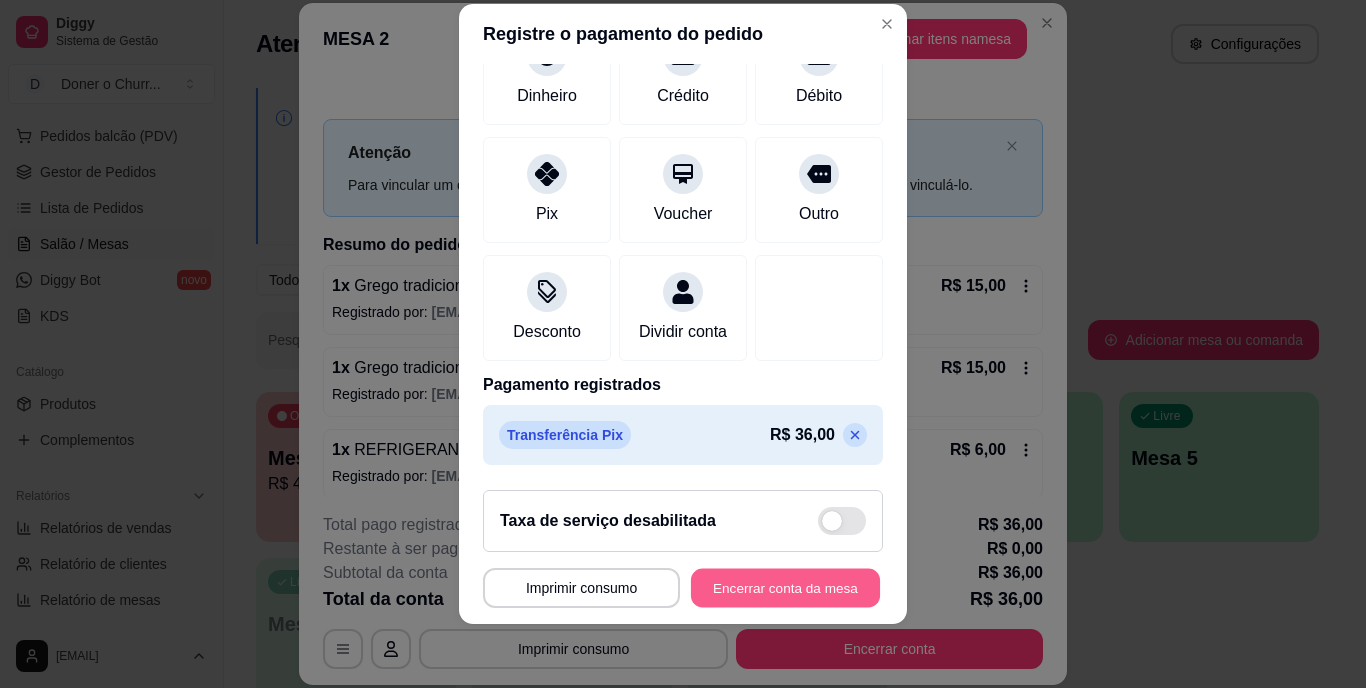 click on "Encerrar conta da mesa" at bounding box center (785, 587) 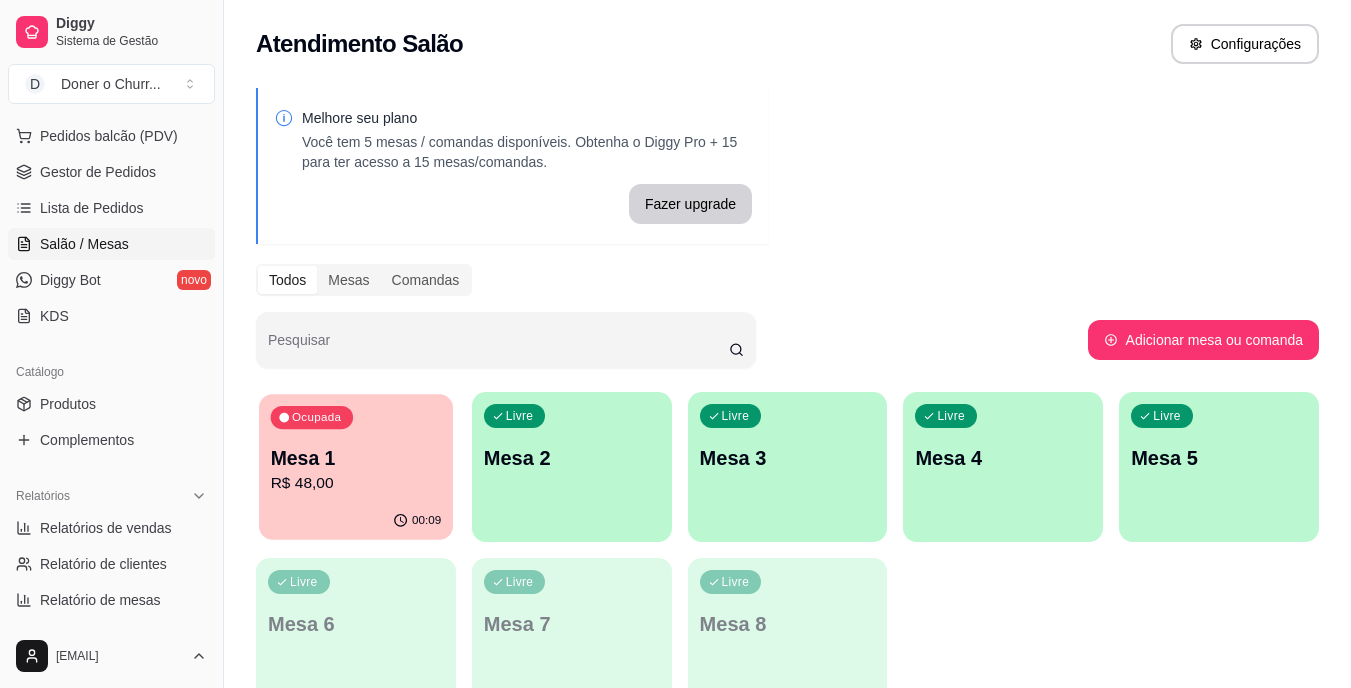 click on "R$ 48,00" at bounding box center [356, 483] 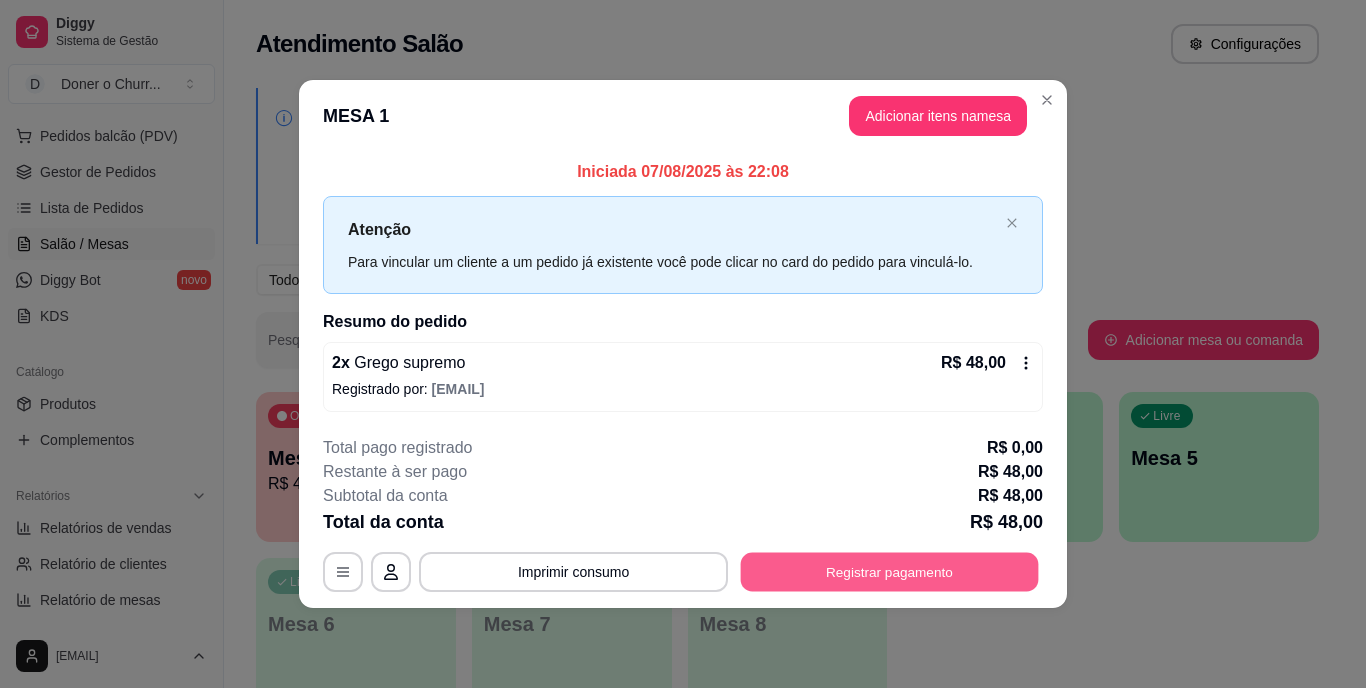 click on "Registrar pagamento" at bounding box center [890, 571] 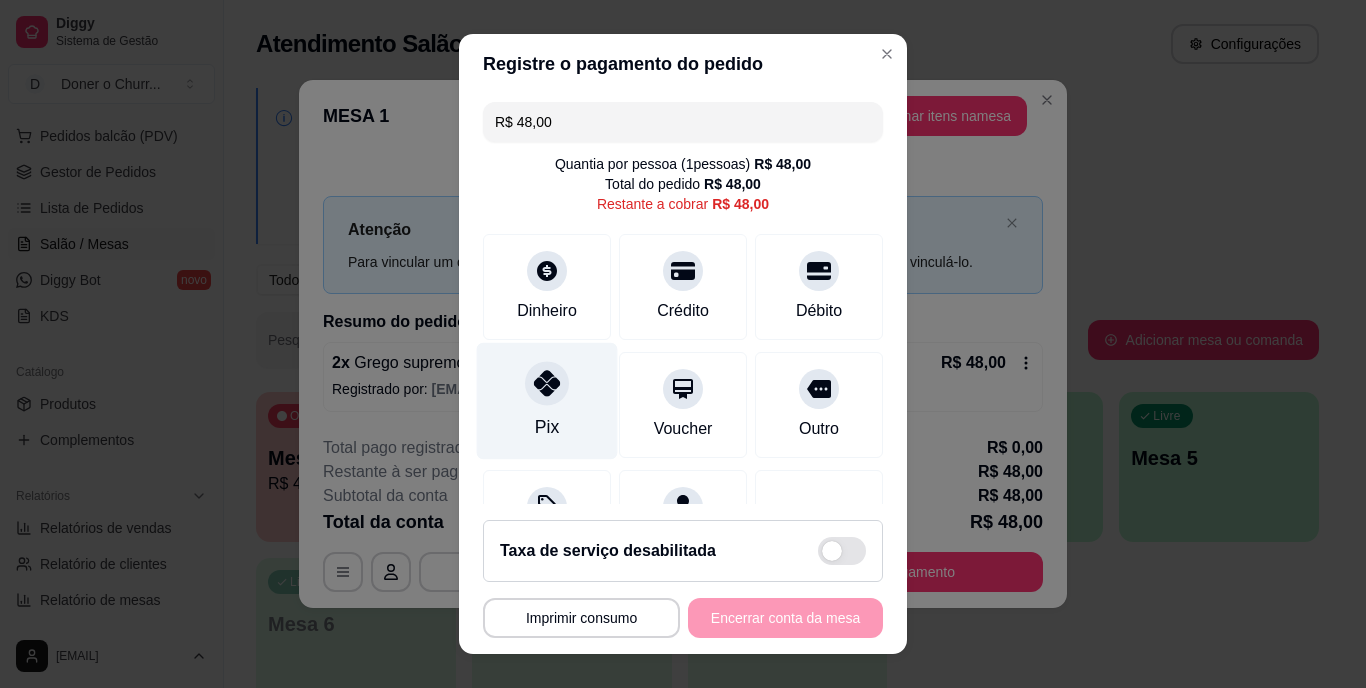 click 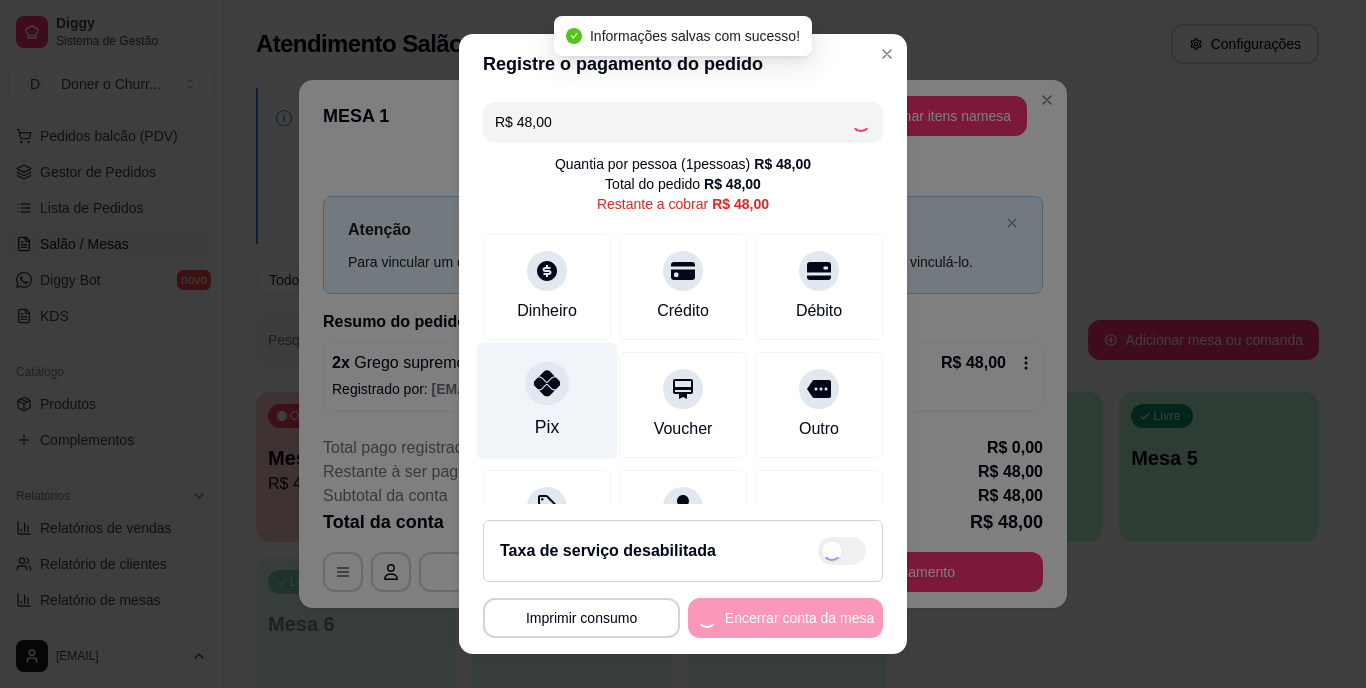 type on "R$ 0,00" 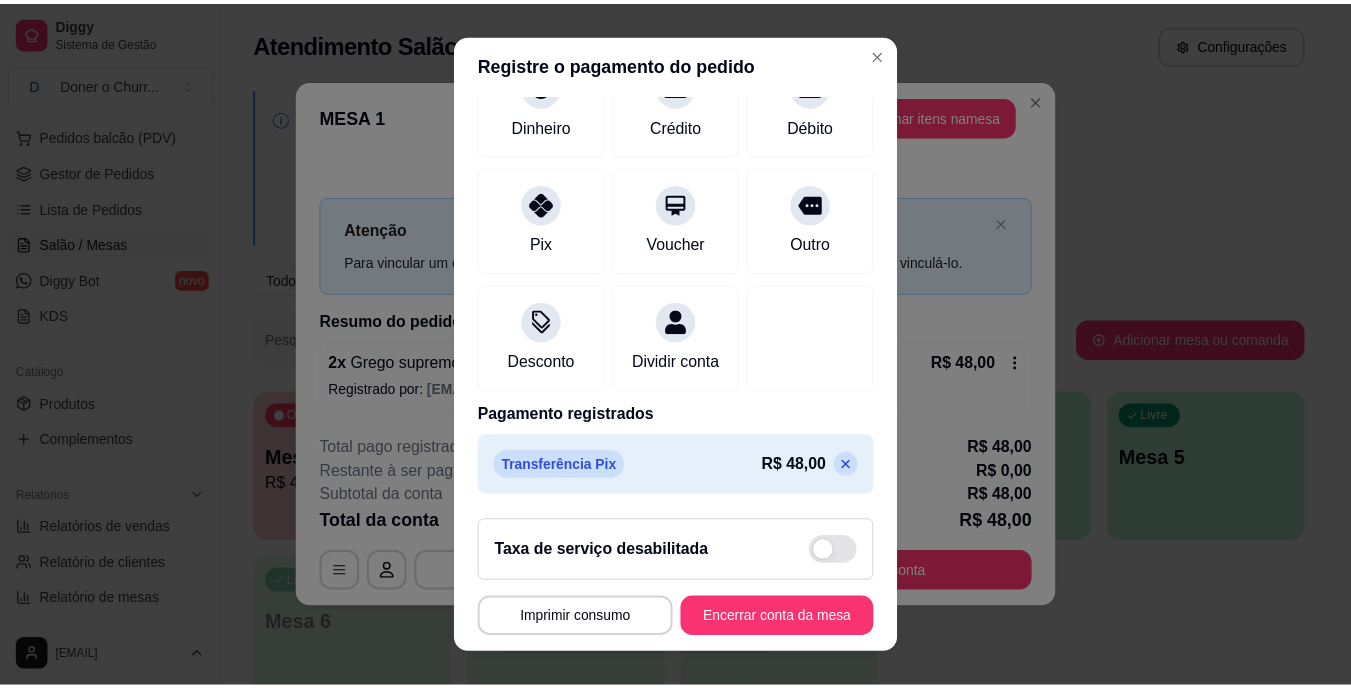 scroll, scrollTop: 188, scrollLeft: 0, axis: vertical 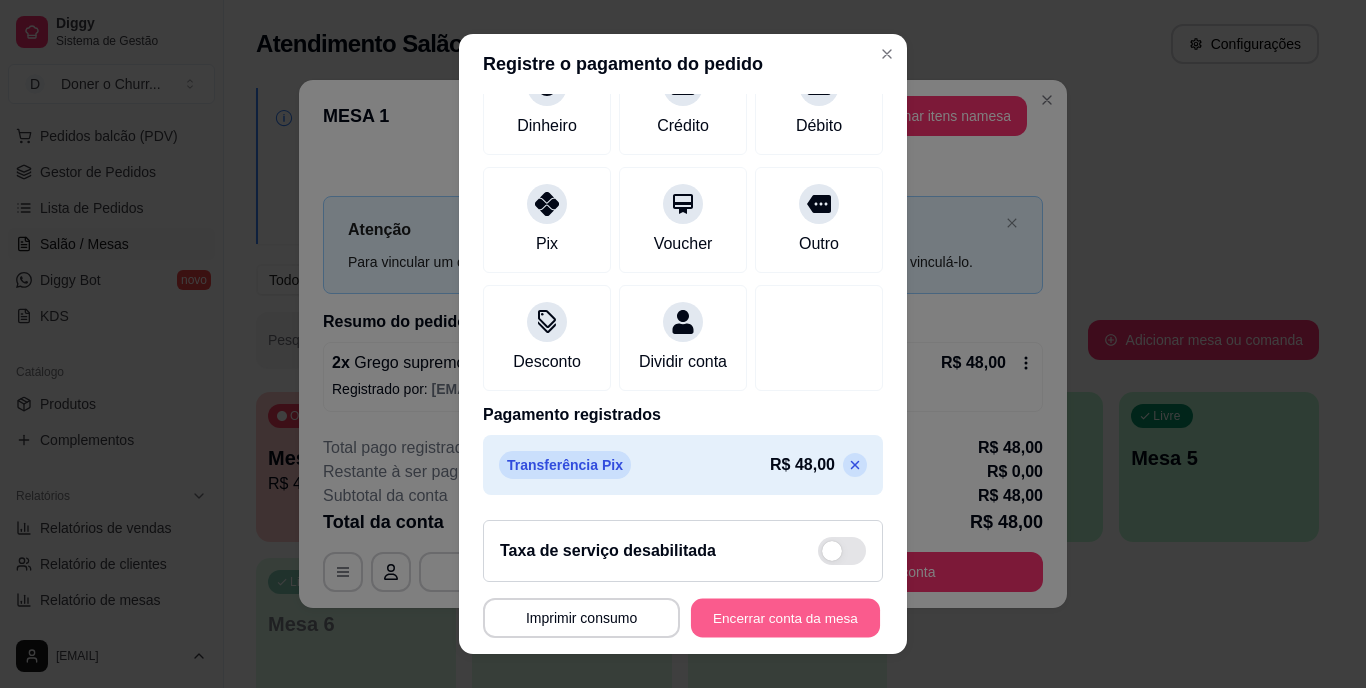 click on "Encerrar conta da mesa" at bounding box center [785, 617] 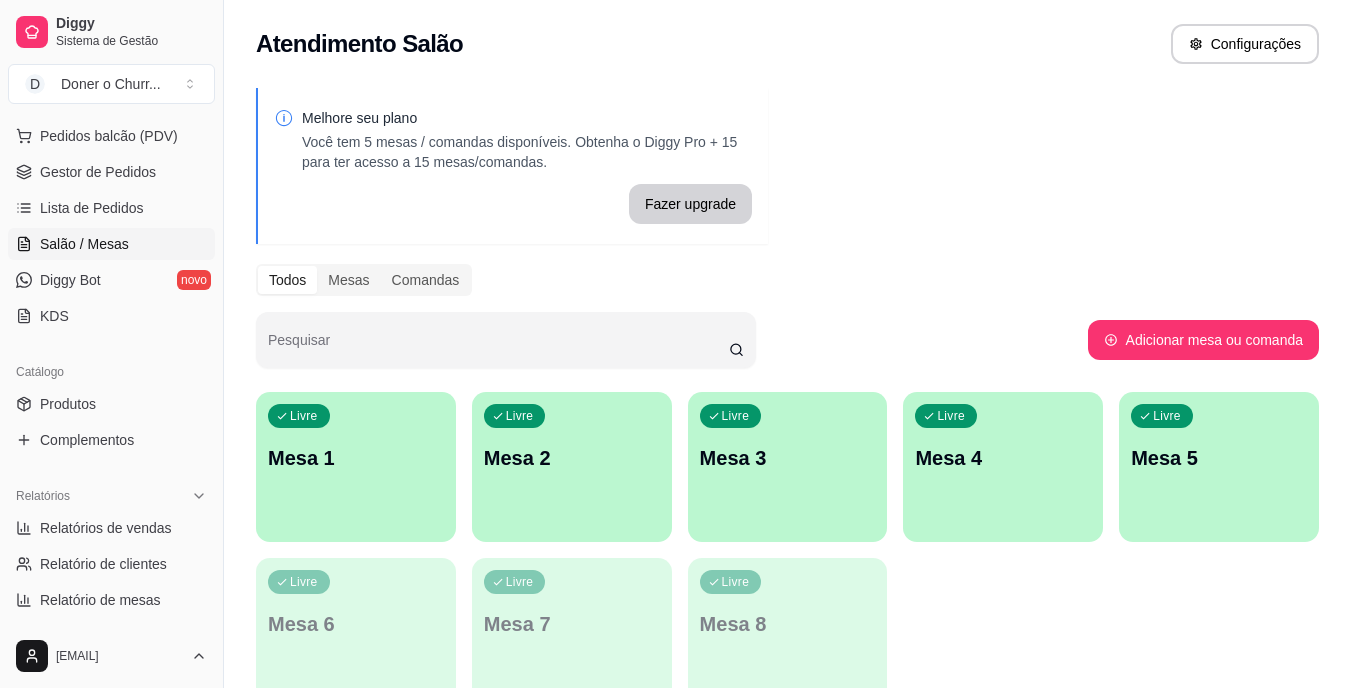 type 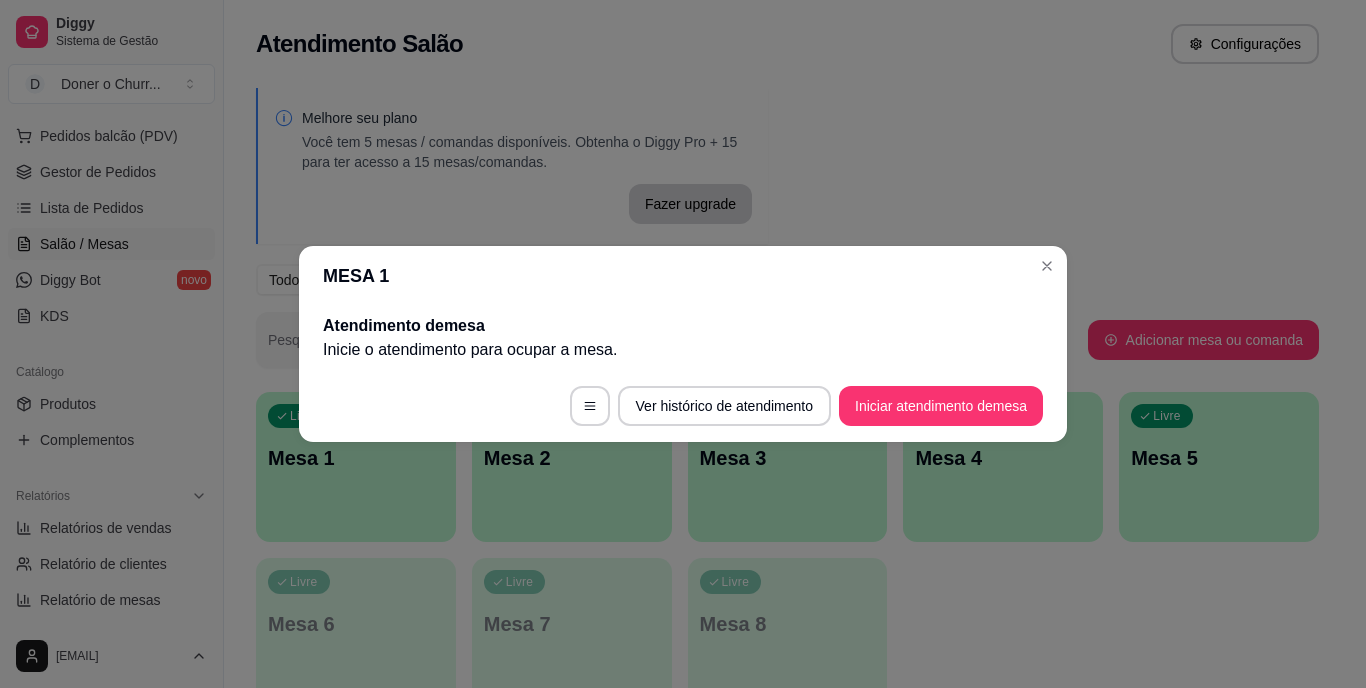 click on "Relatórios de vendas" at bounding box center [106, 528] 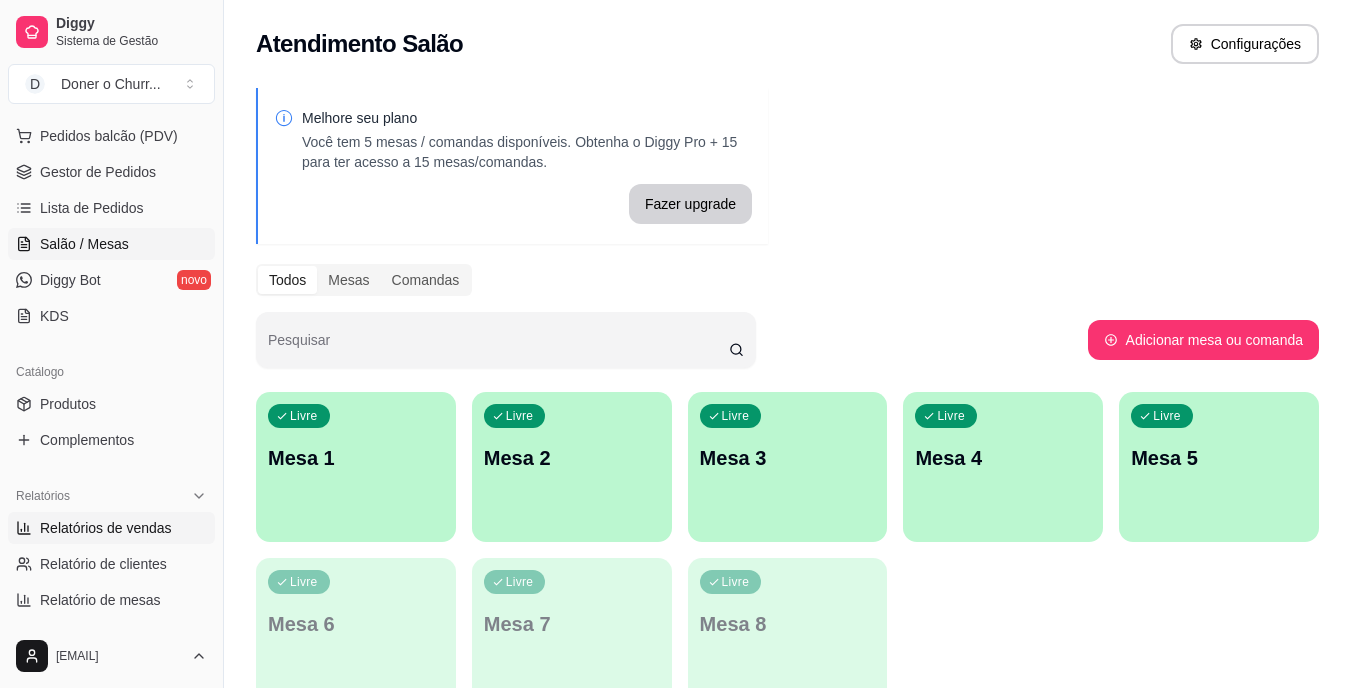 click on "Relatórios de vendas" at bounding box center [106, 528] 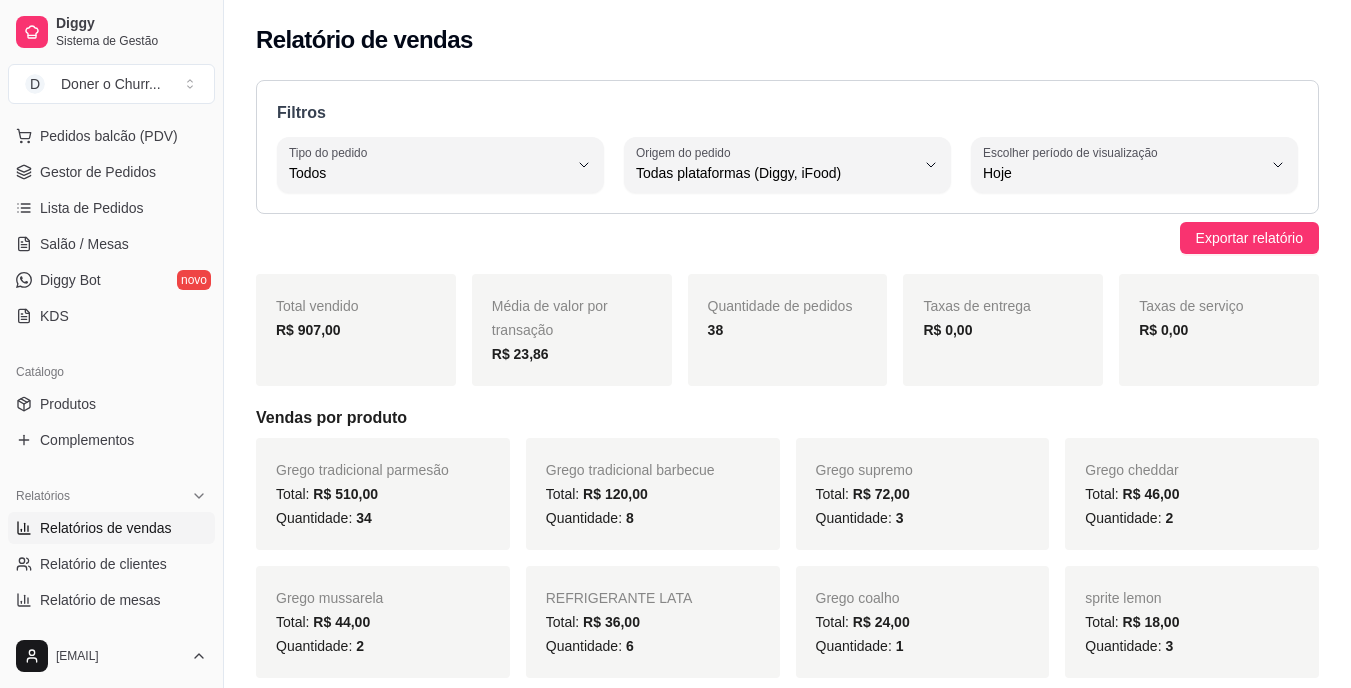 scroll, scrollTop: 100, scrollLeft: 0, axis: vertical 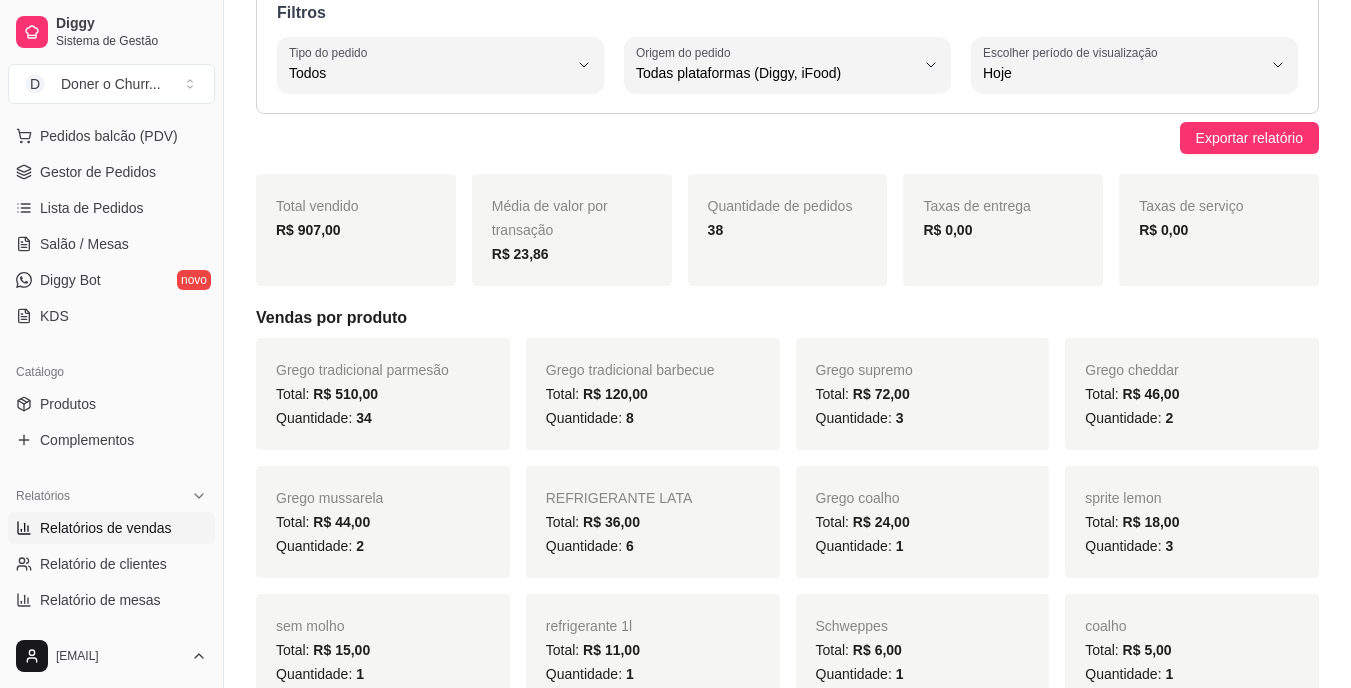 click on "Relatórios de vendas" at bounding box center [111, 528] 